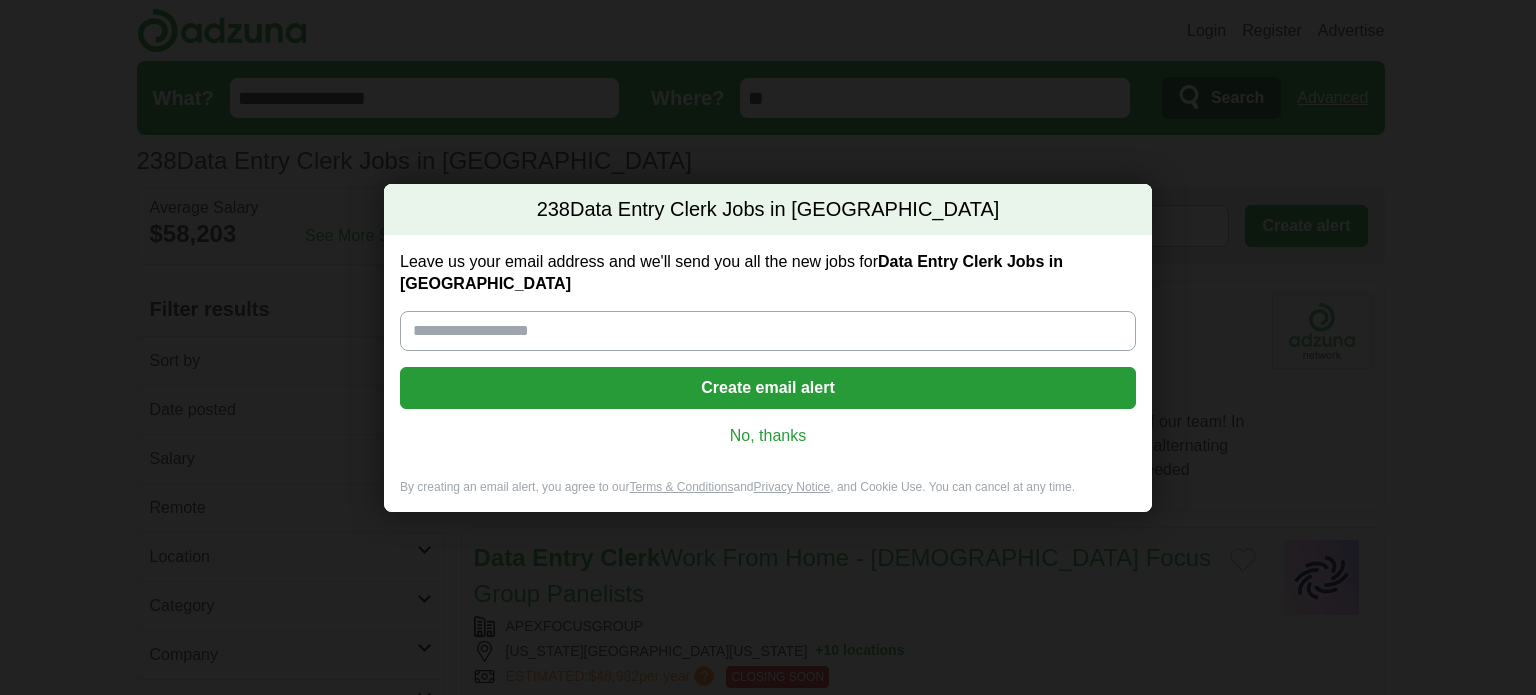 scroll, scrollTop: 0, scrollLeft: 0, axis: both 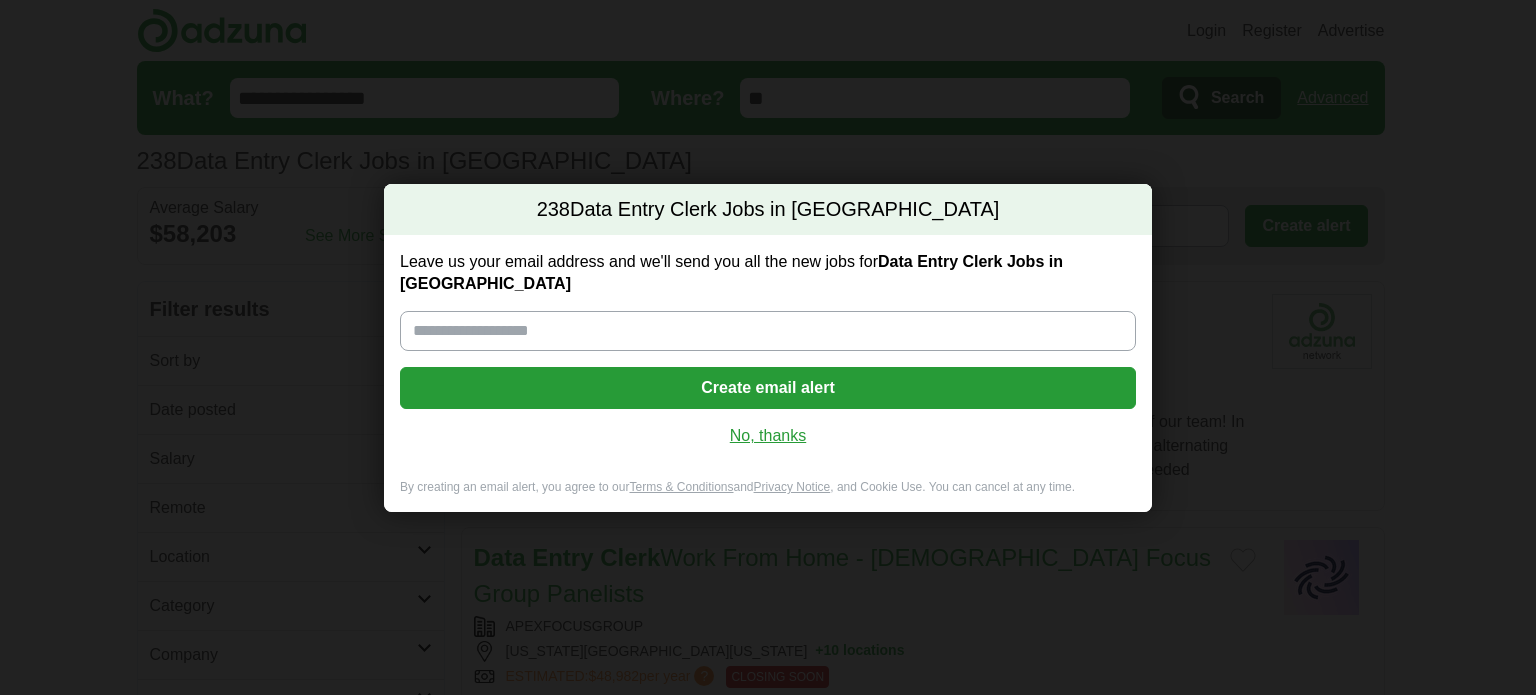 click on "No, thanks" at bounding box center [768, 436] 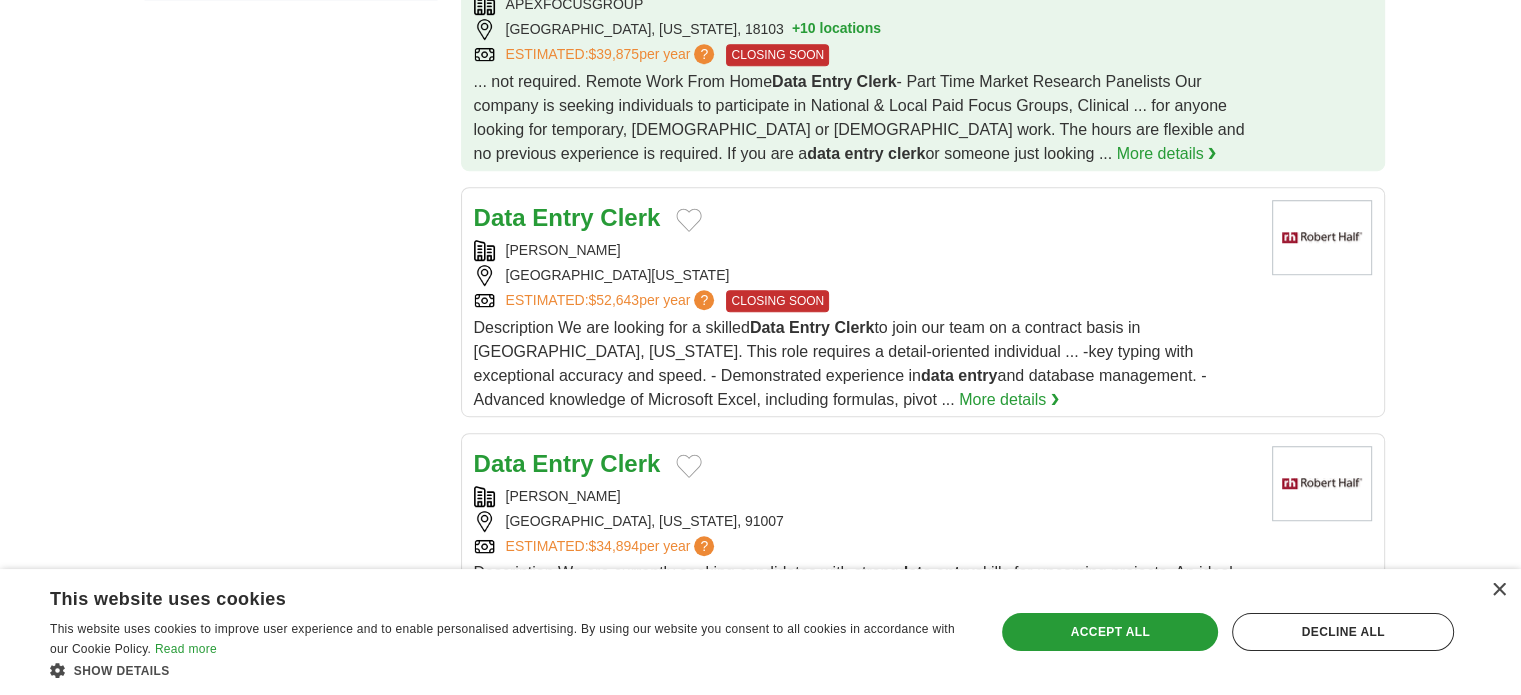 scroll, scrollTop: 1300, scrollLeft: 0, axis: vertical 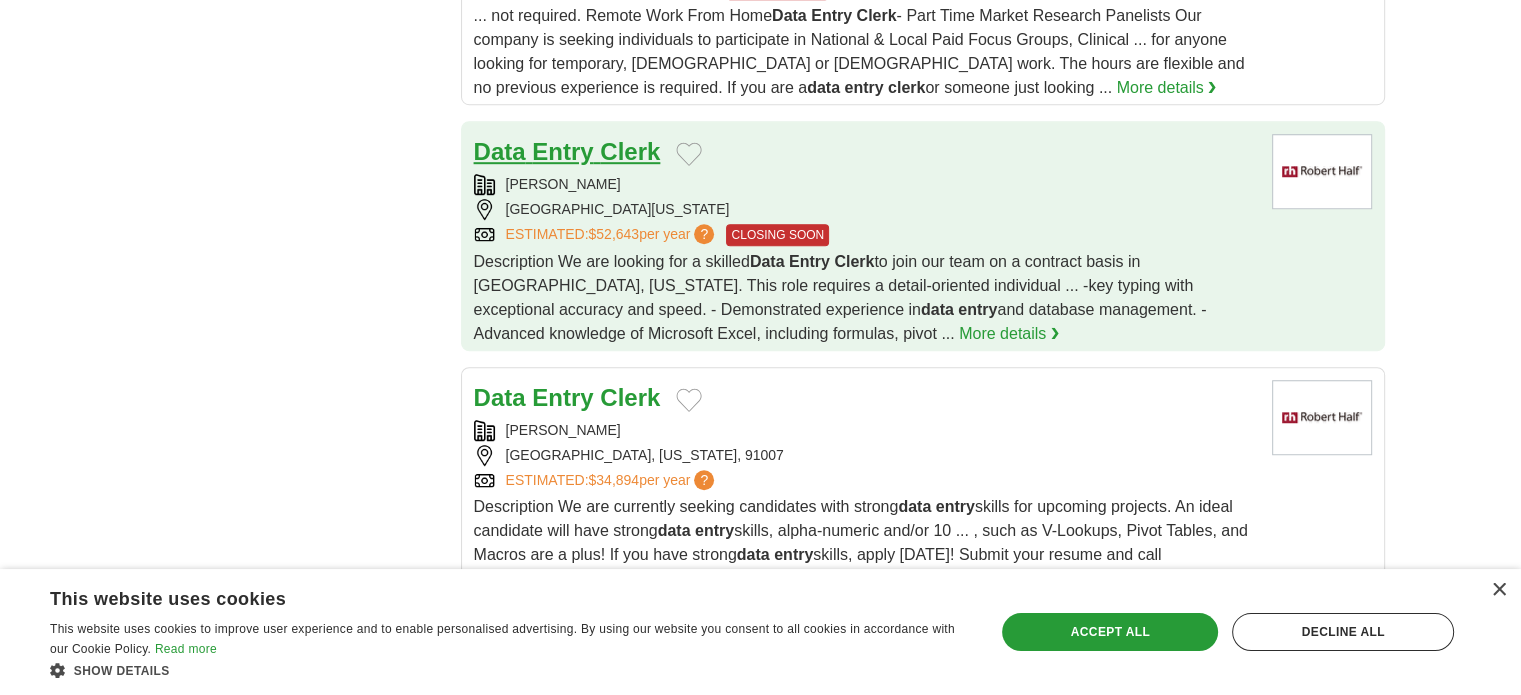 click on "Data   Entry   Clerk" at bounding box center [567, 151] 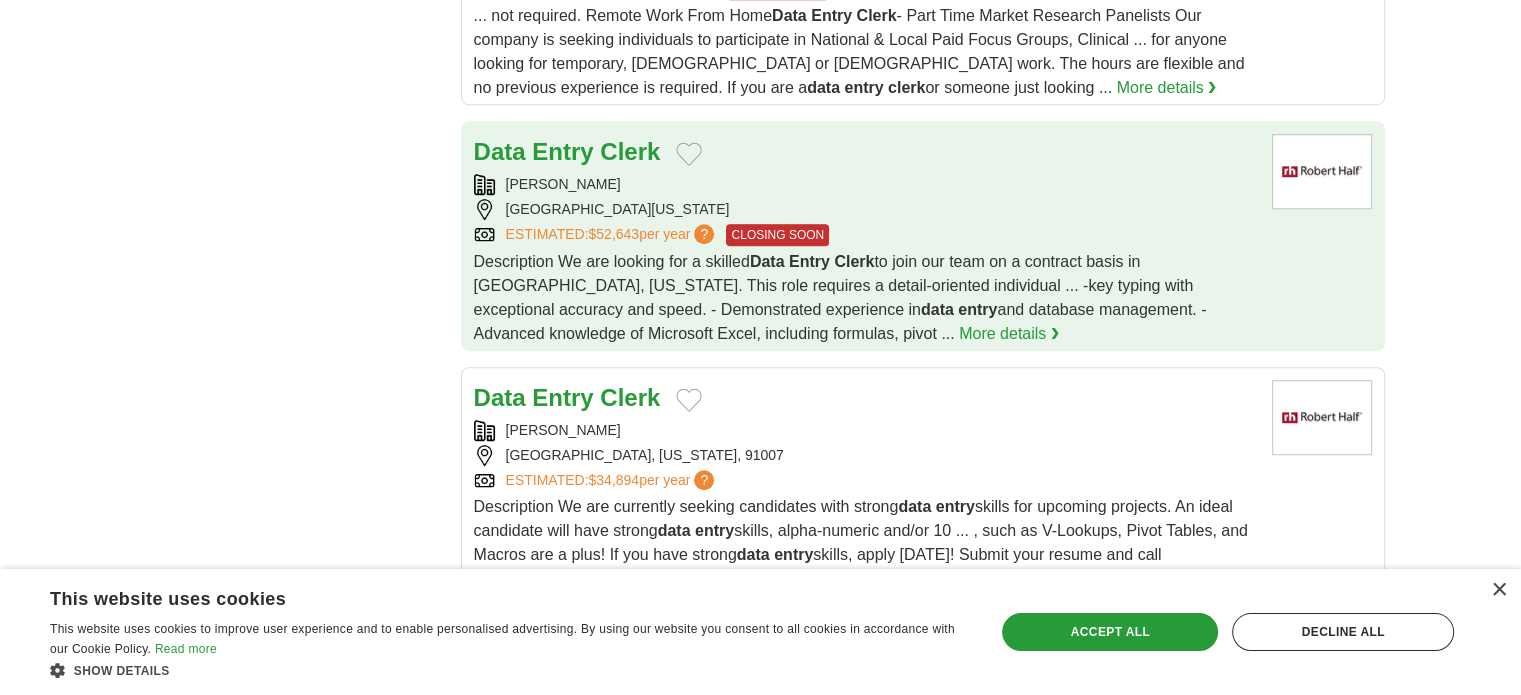click on "WEST MENLO PARK, CALIFORNIA, 94025" at bounding box center (865, 209) 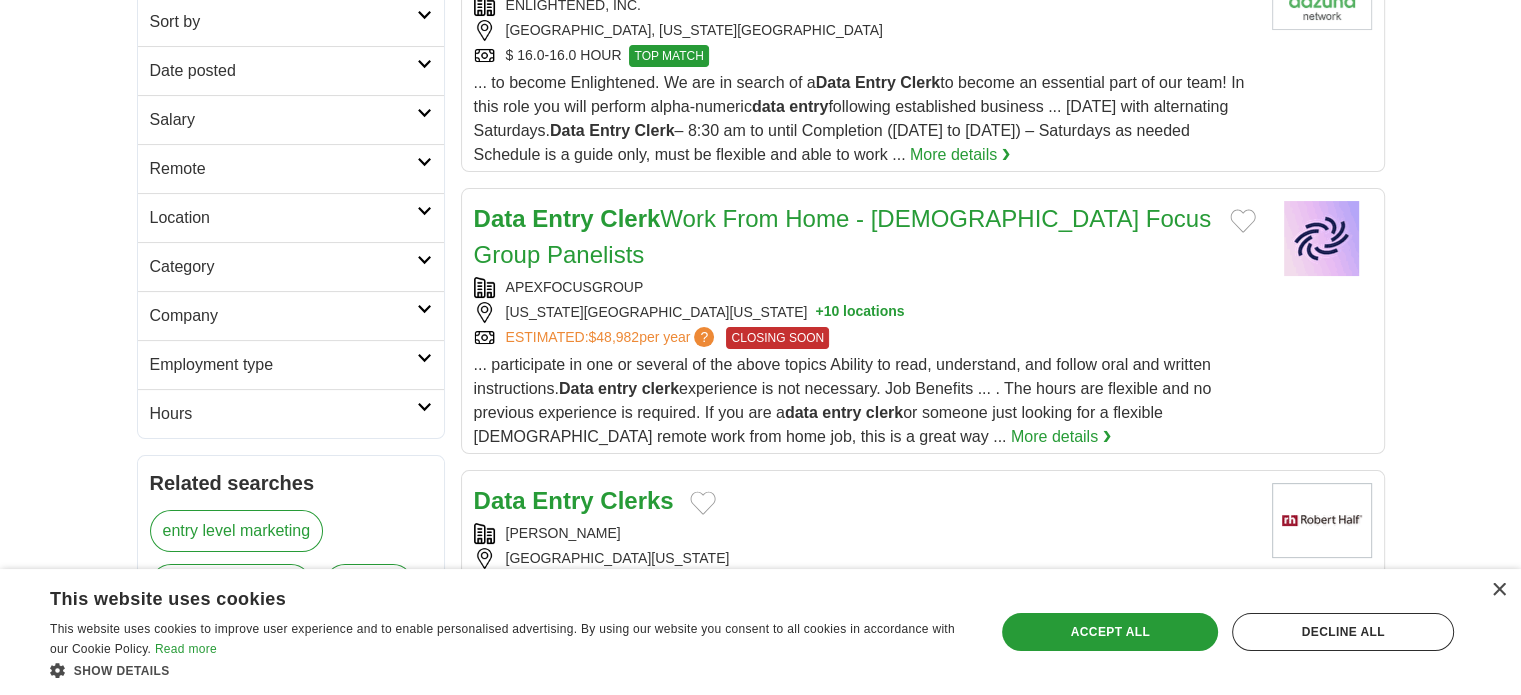scroll, scrollTop: 300, scrollLeft: 0, axis: vertical 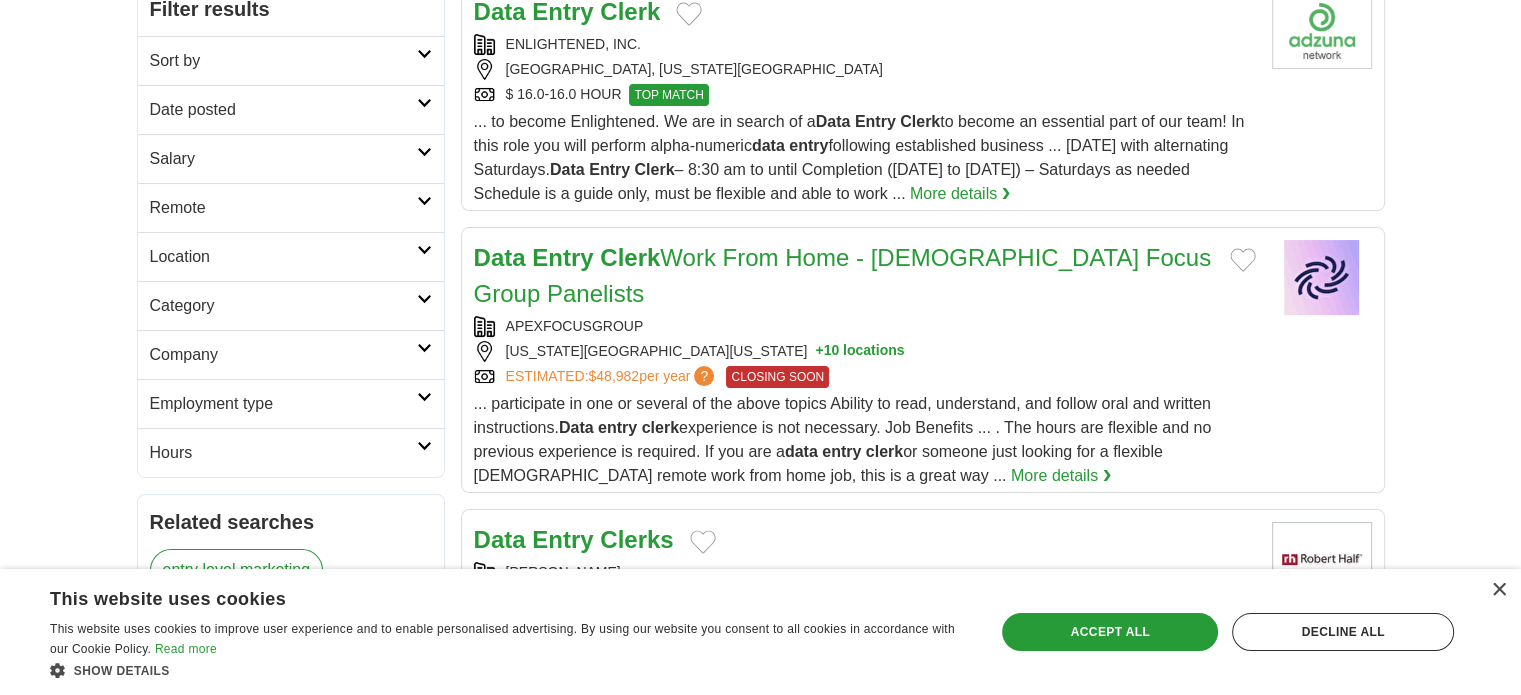click on "Remote" at bounding box center [283, 208] 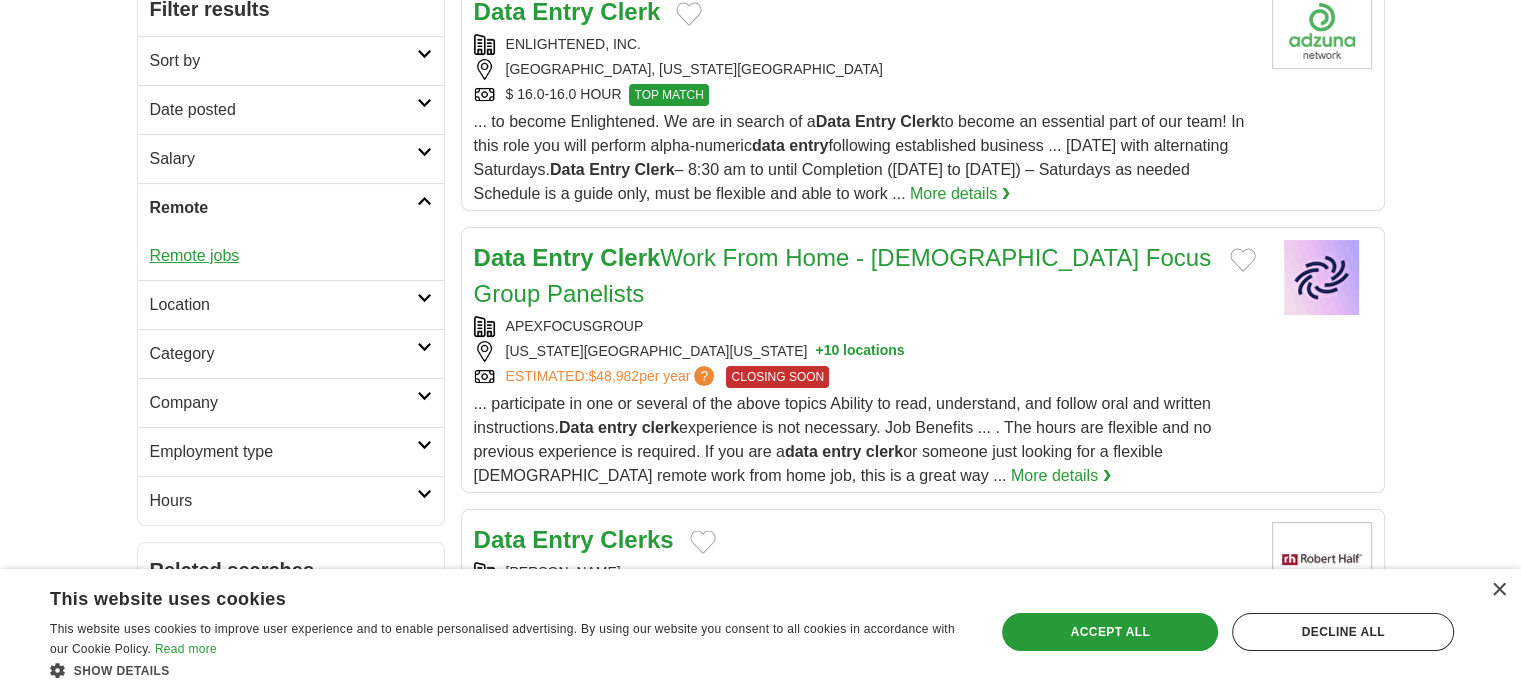 click on "Remote jobs" at bounding box center [195, 255] 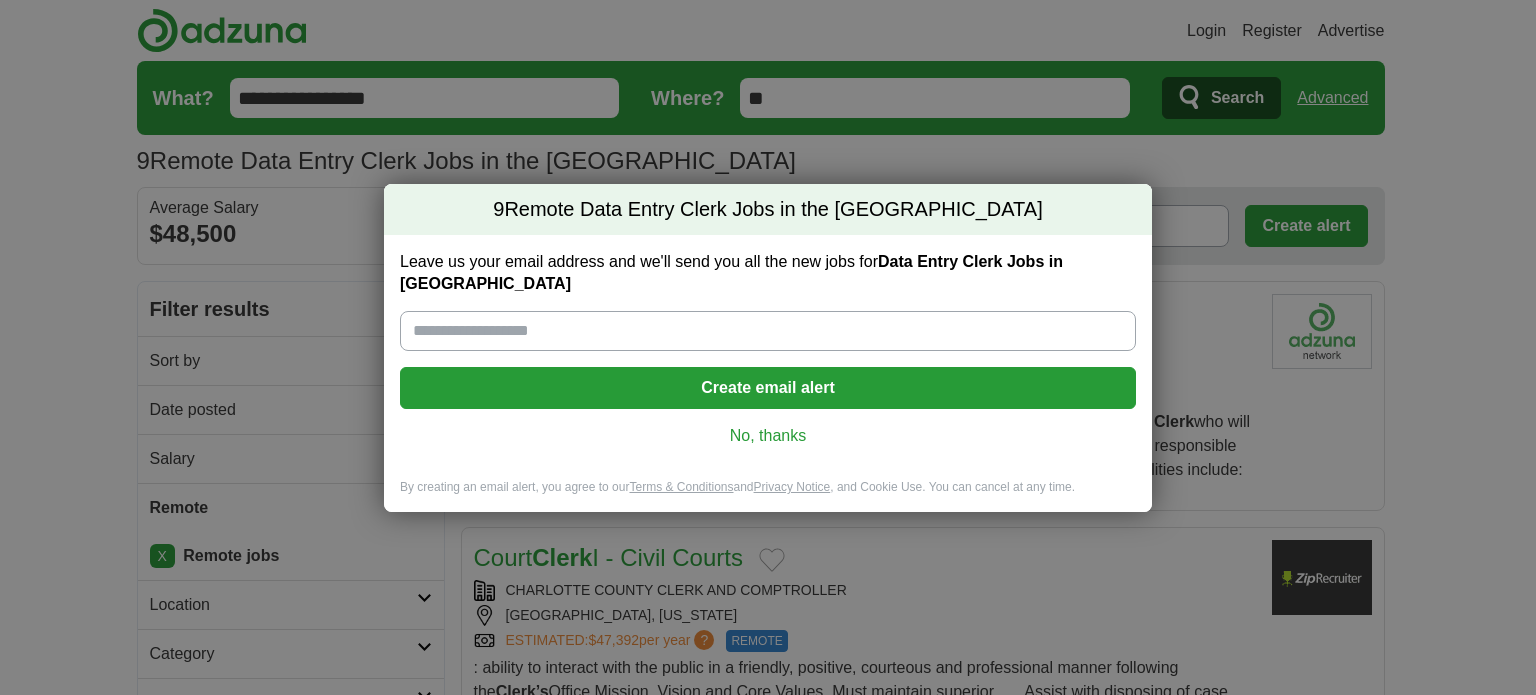 scroll, scrollTop: 0, scrollLeft: 0, axis: both 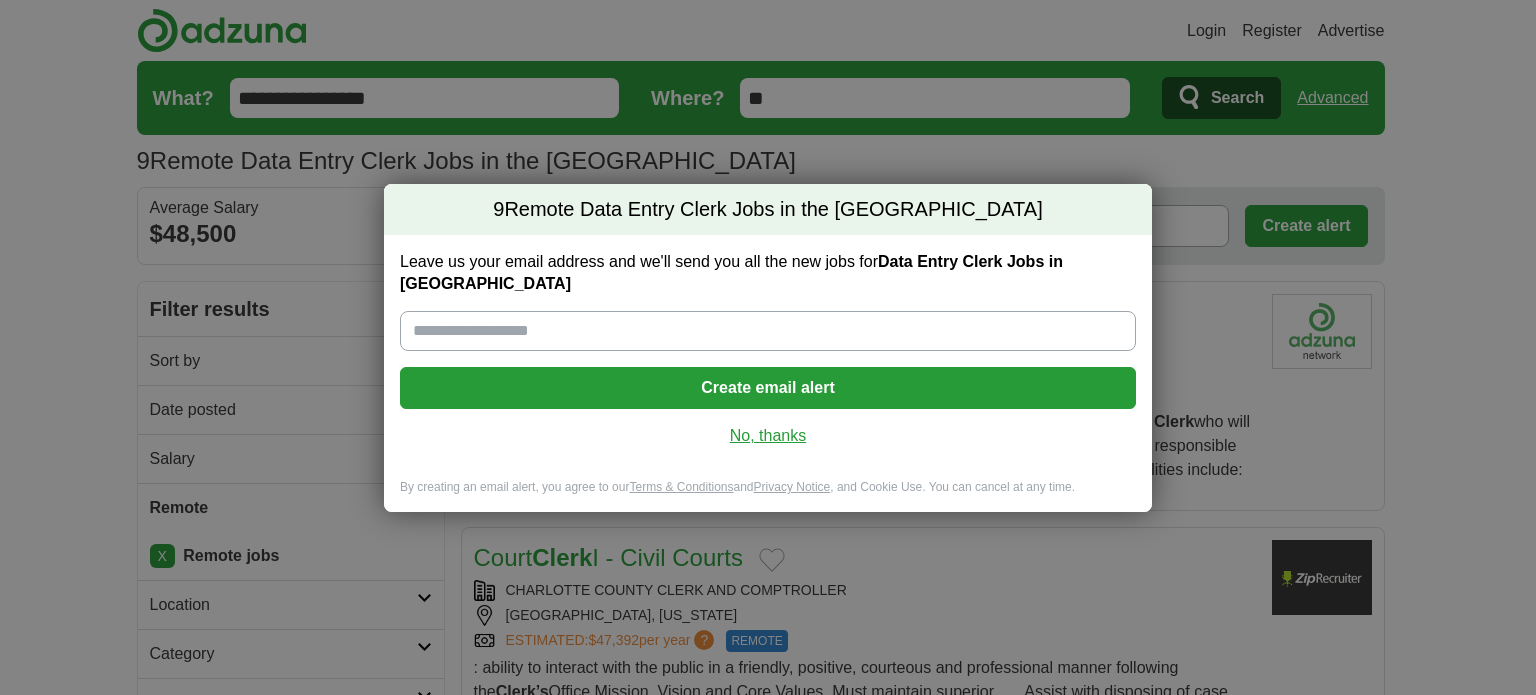 click on "No, thanks" at bounding box center (768, 436) 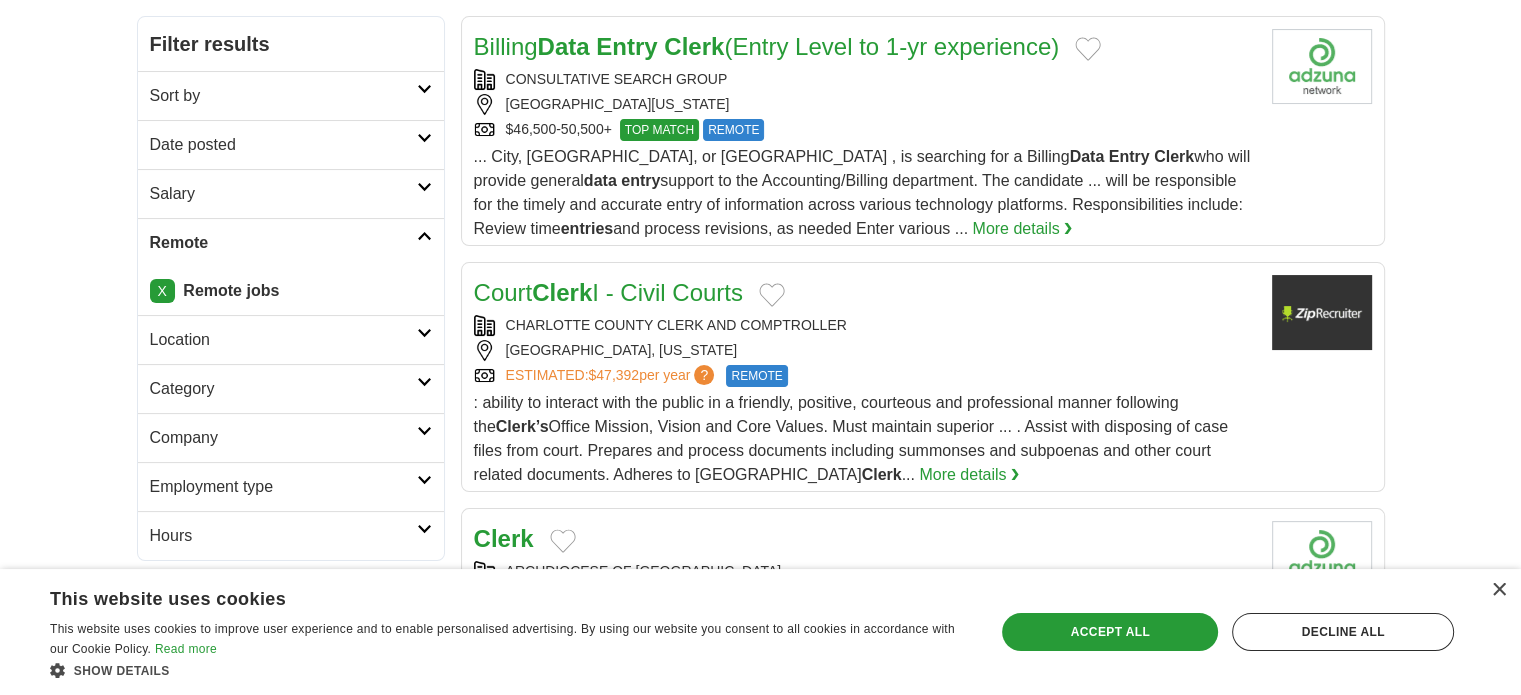 scroll, scrollTop: 300, scrollLeft: 0, axis: vertical 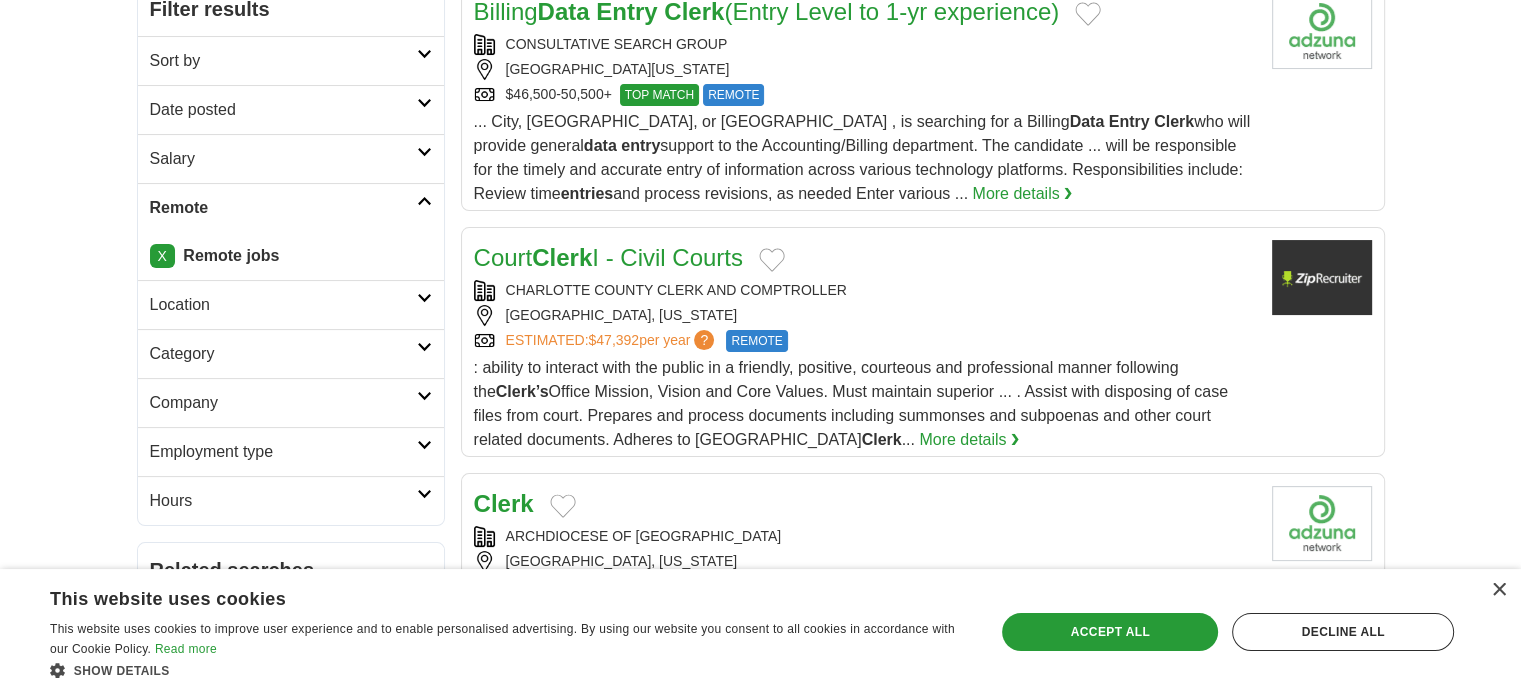 click on "Location" at bounding box center (291, 304) 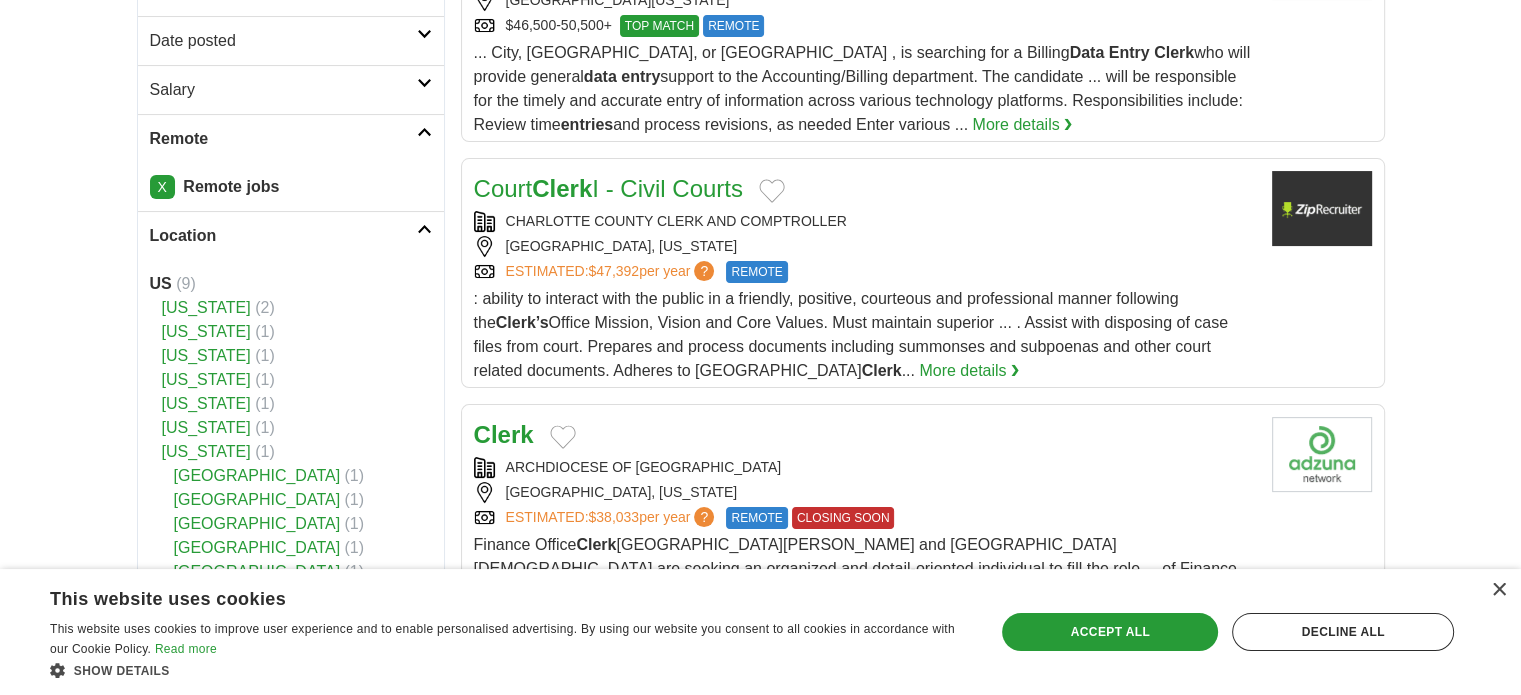 scroll, scrollTop: 300, scrollLeft: 0, axis: vertical 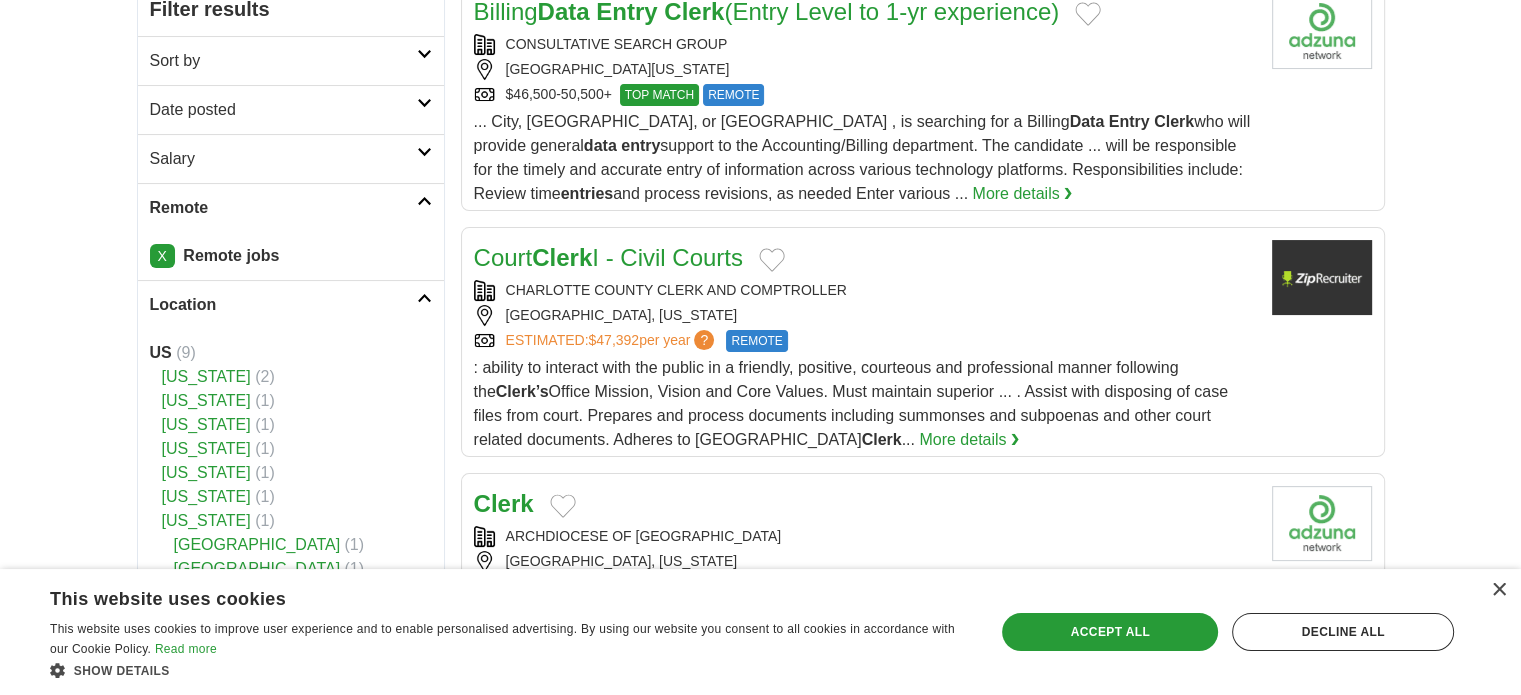 click on "Location" at bounding box center [283, 305] 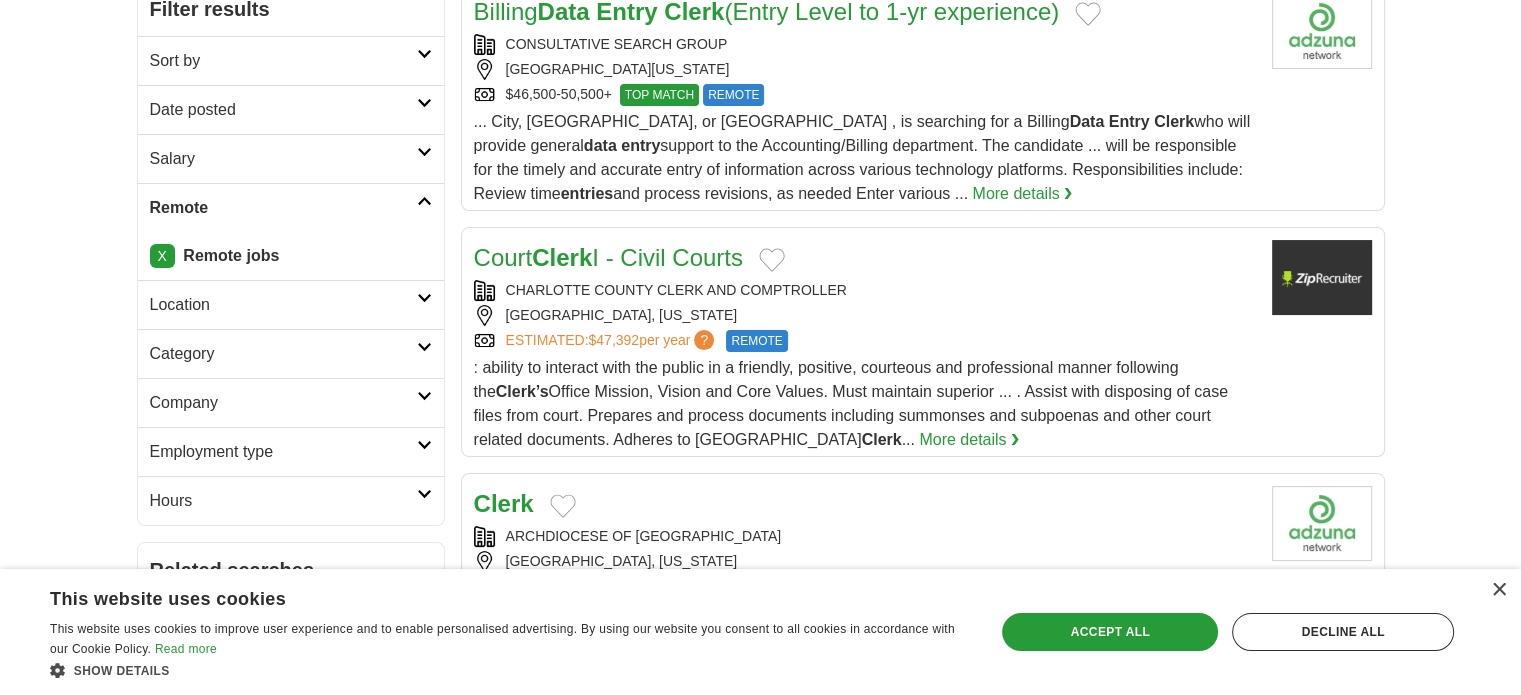 scroll, scrollTop: 500, scrollLeft: 0, axis: vertical 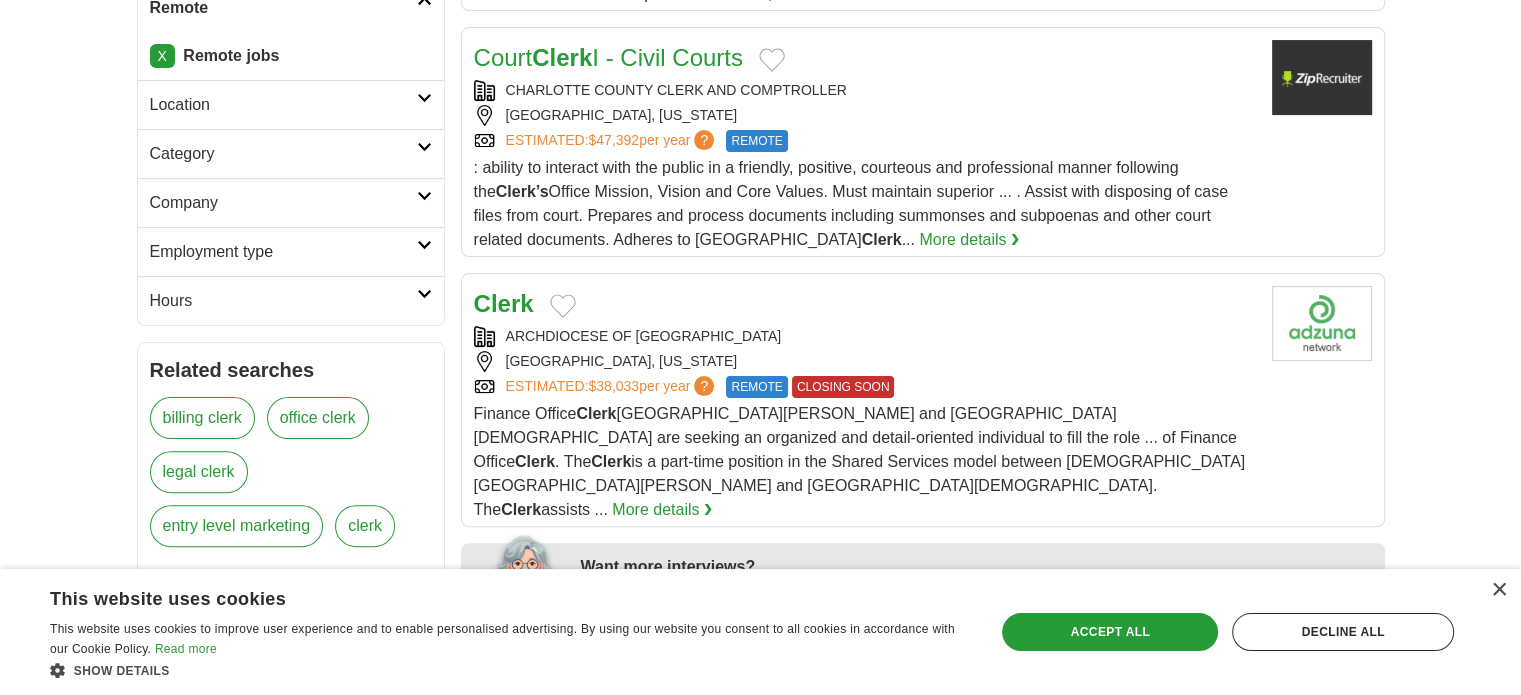 click on "Employment type" at bounding box center [283, 252] 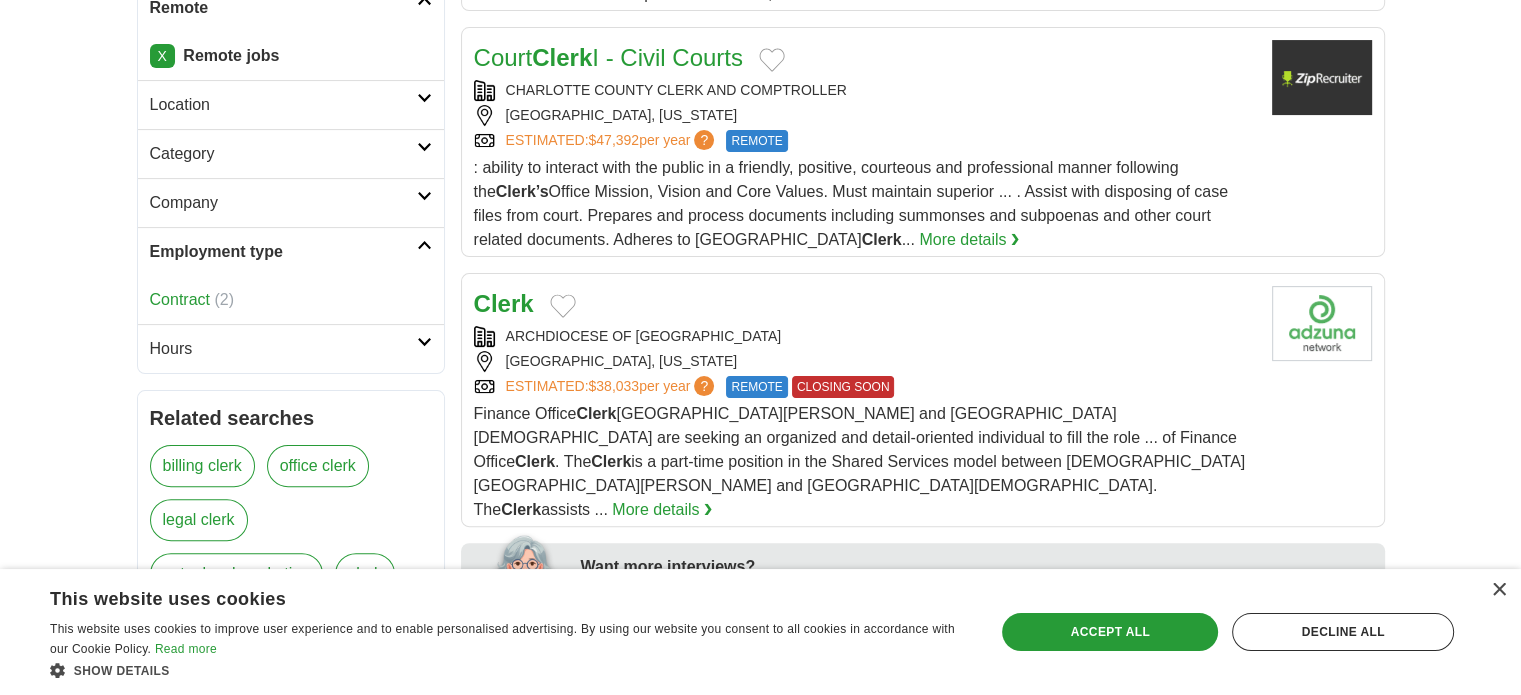click on "Employment type" at bounding box center (283, 252) 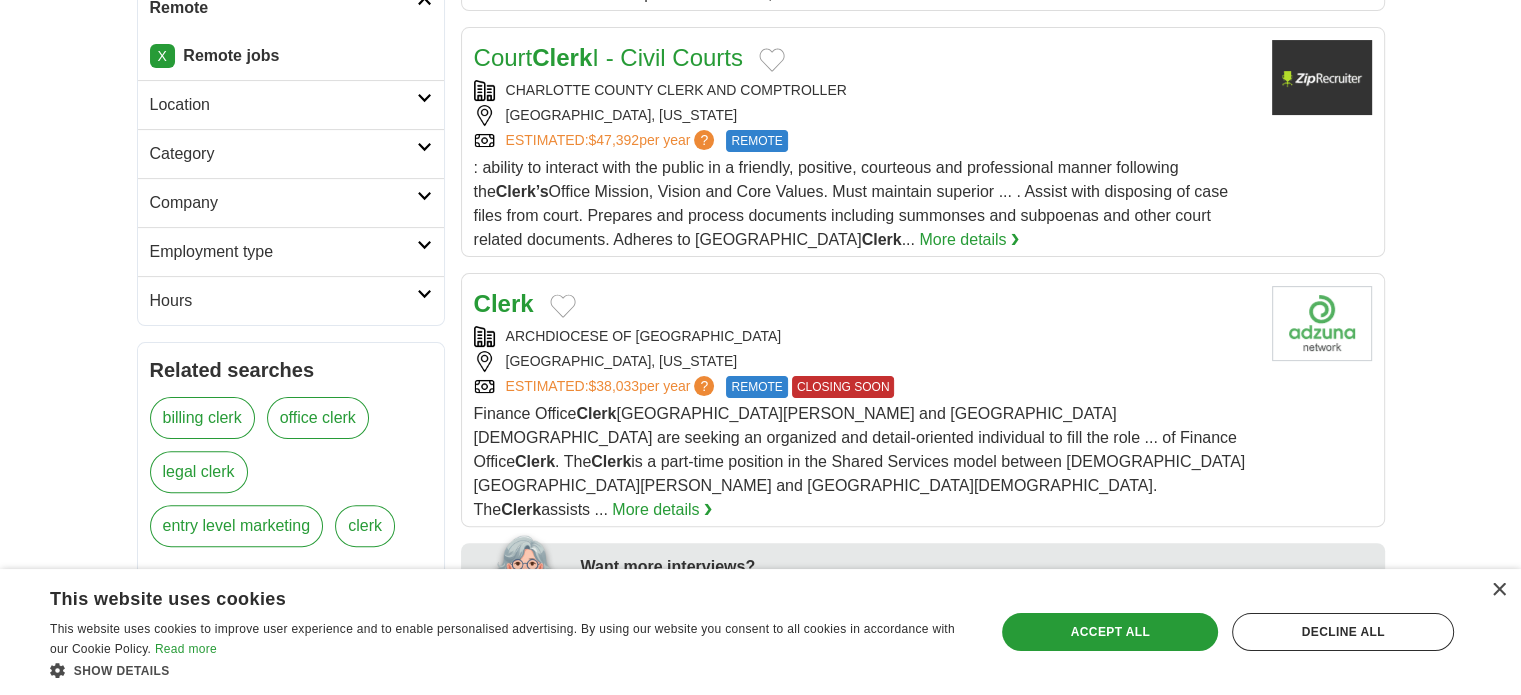 click on "Hours" at bounding box center [283, 301] 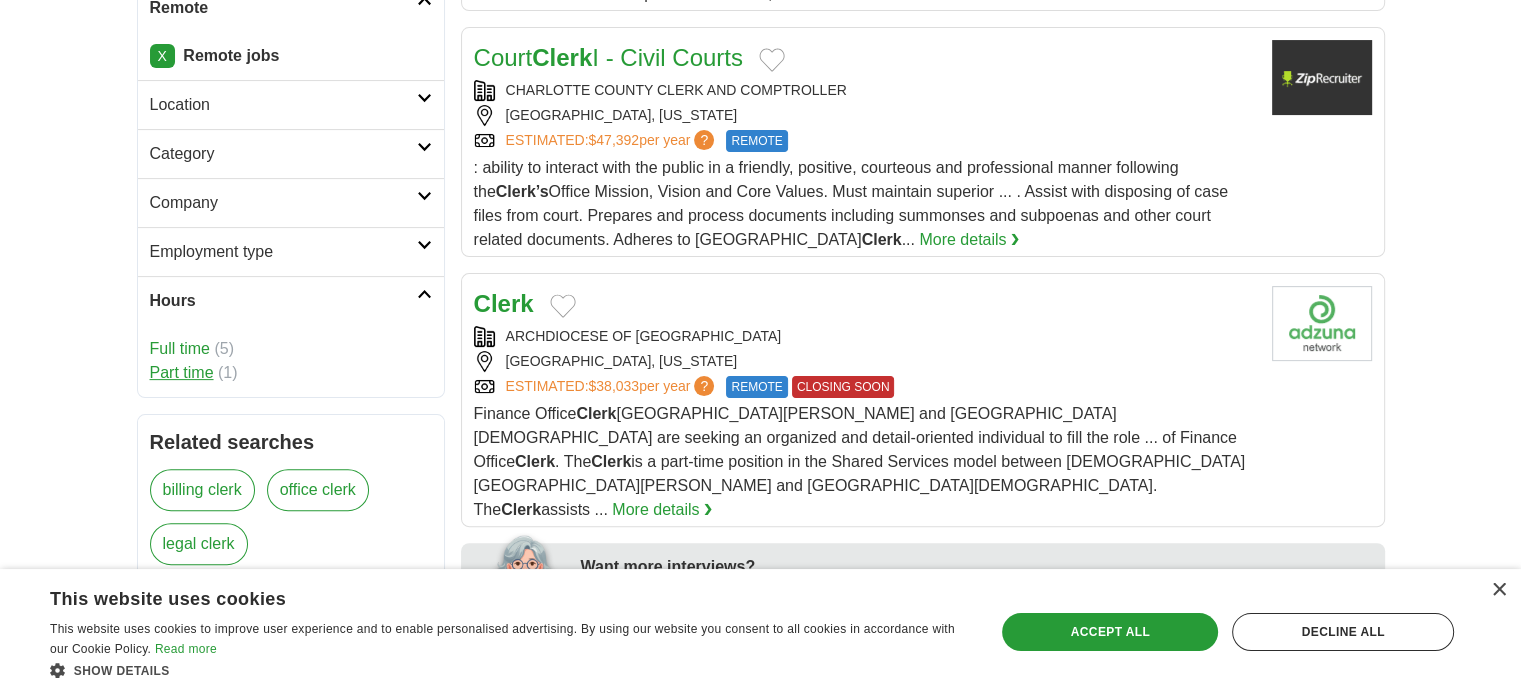 click on "Part time" at bounding box center (182, 372) 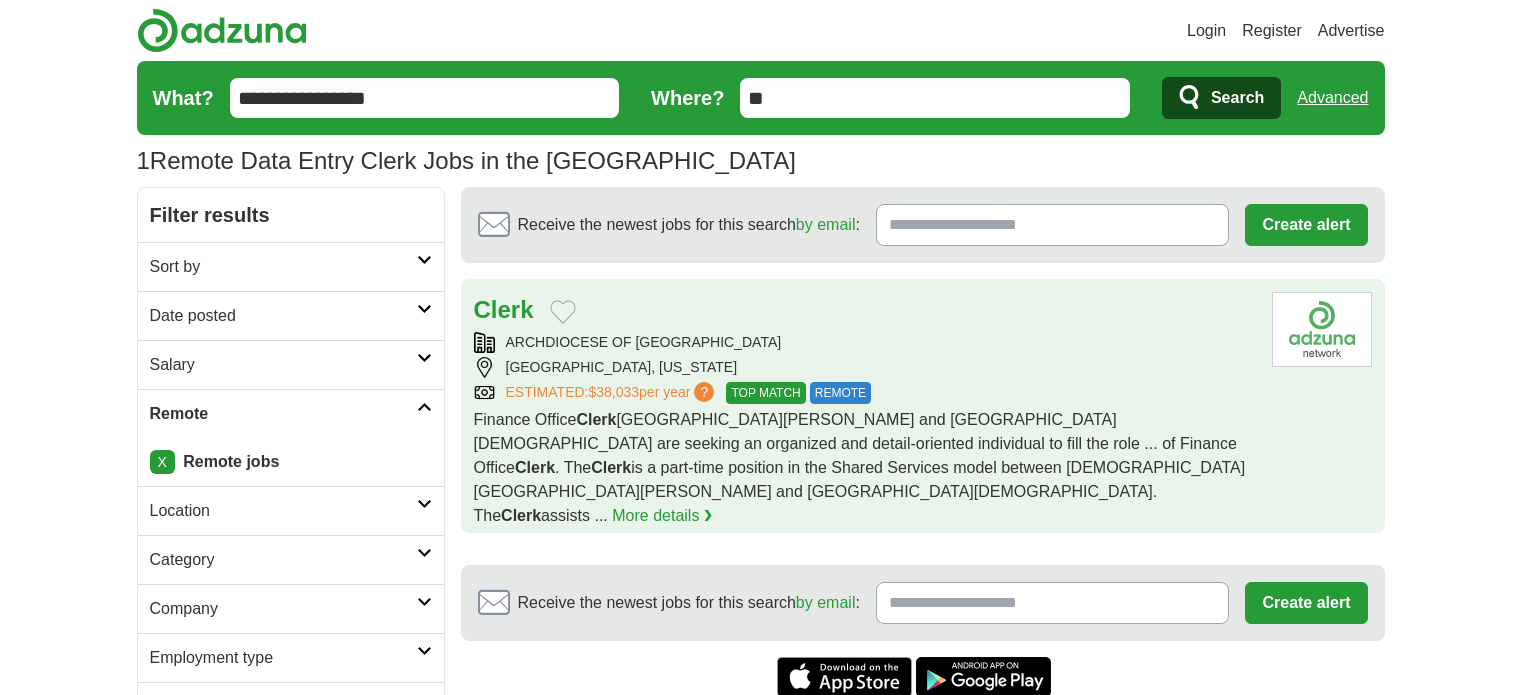 scroll, scrollTop: 0, scrollLeft: 0, axis: both 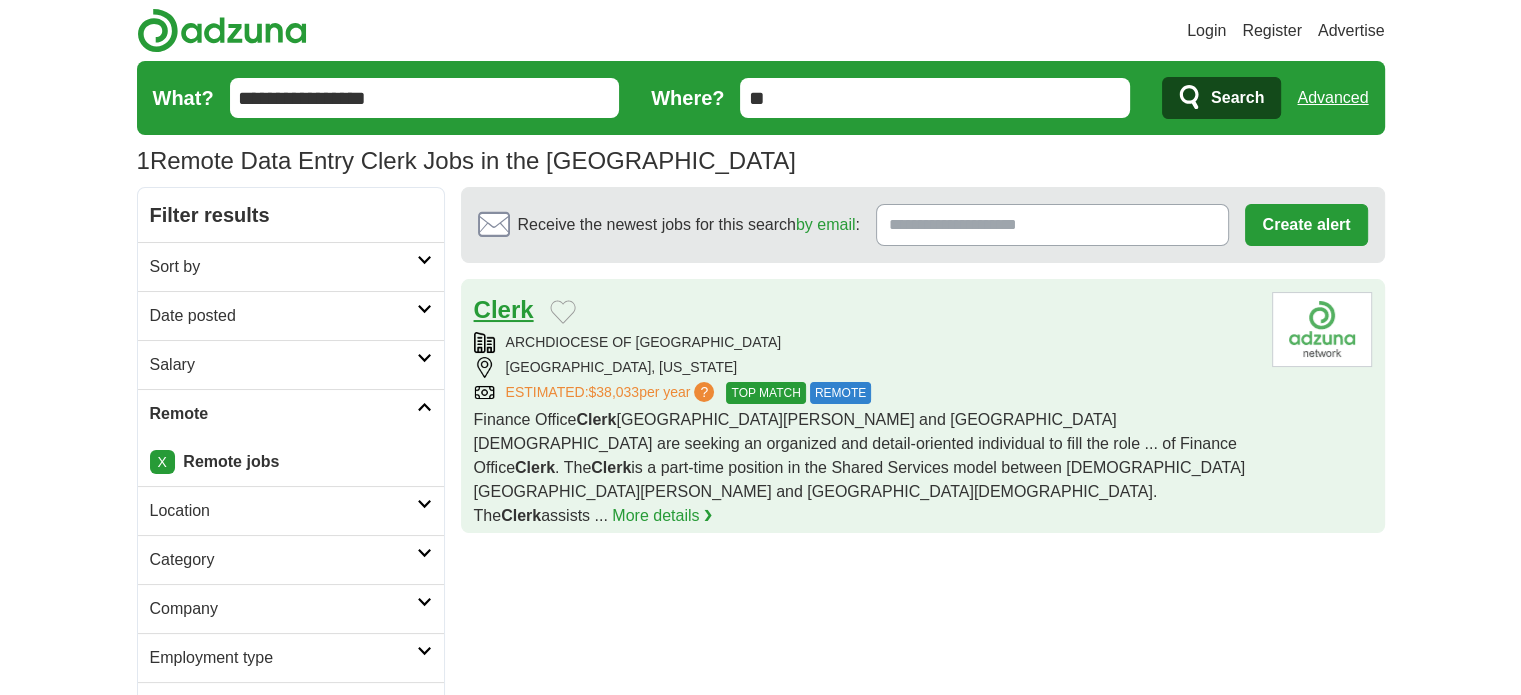 click on "Clerk" at bounding box center (504, 309) 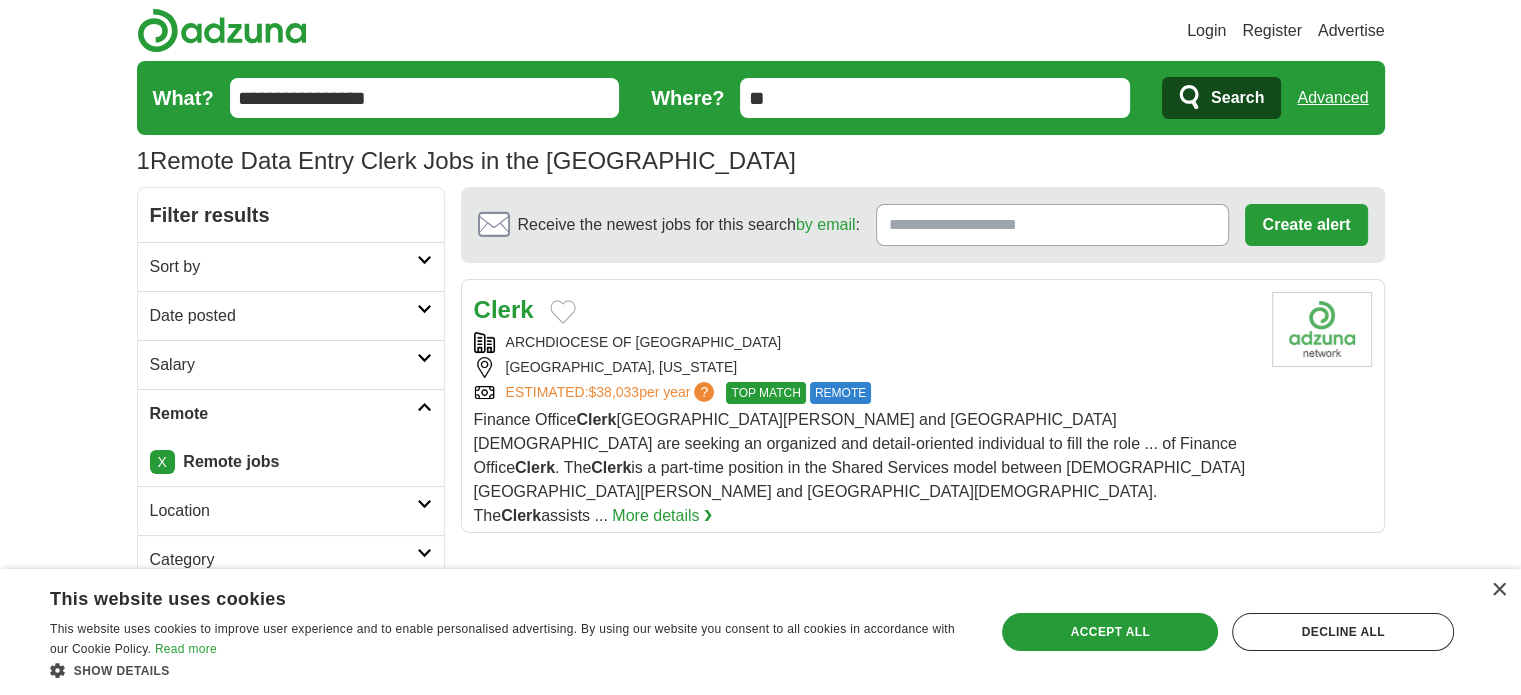 click on "**********" at bounding box center (761, 98) 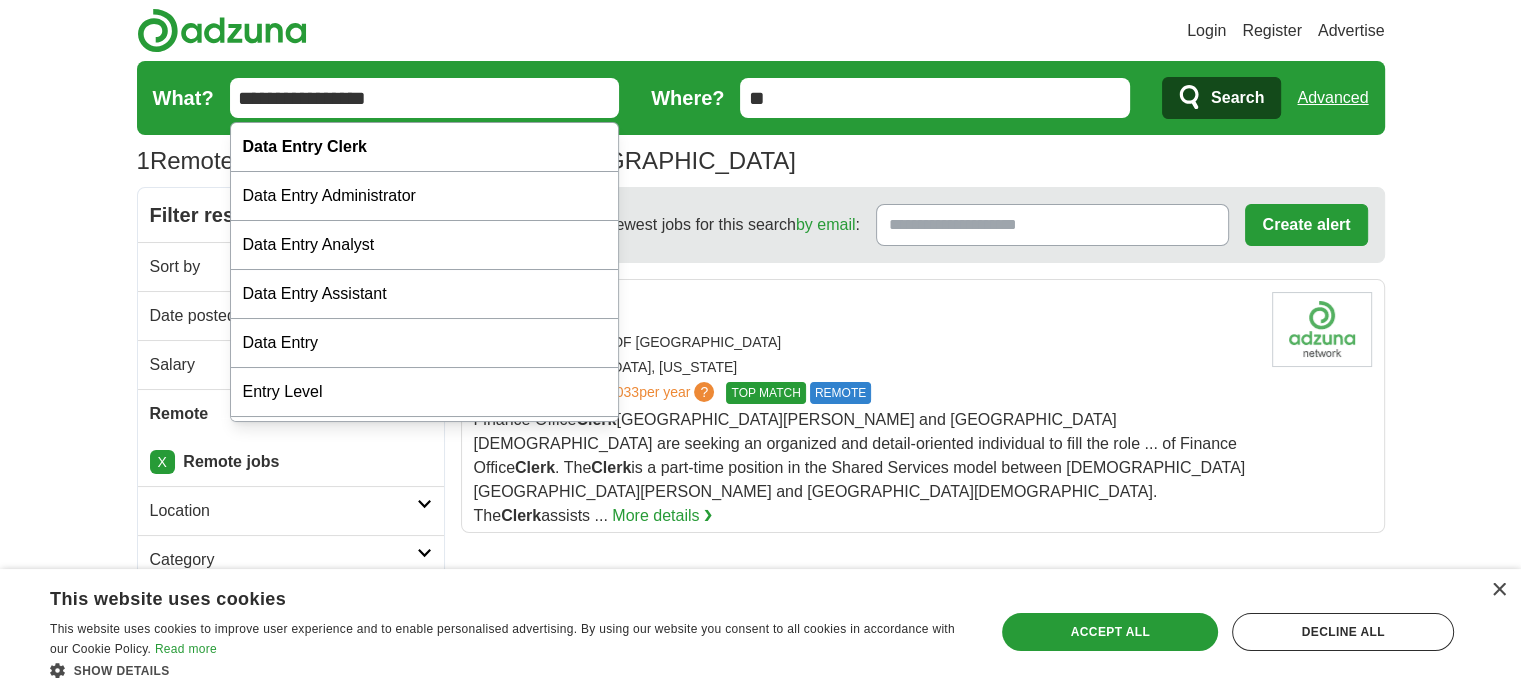 click on "**********" at bounding box center (425, 98) 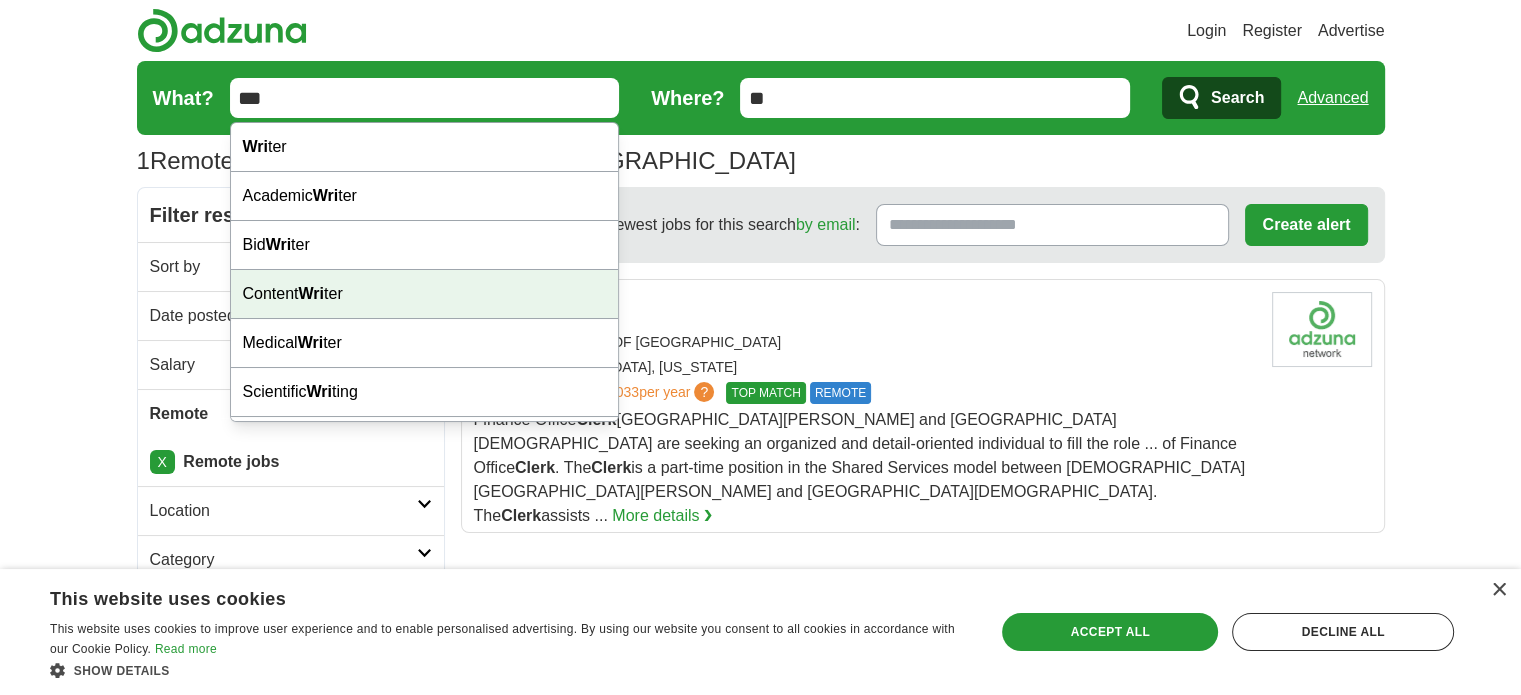 click on "Content  Wri ter" at bounding box center [425, 294] 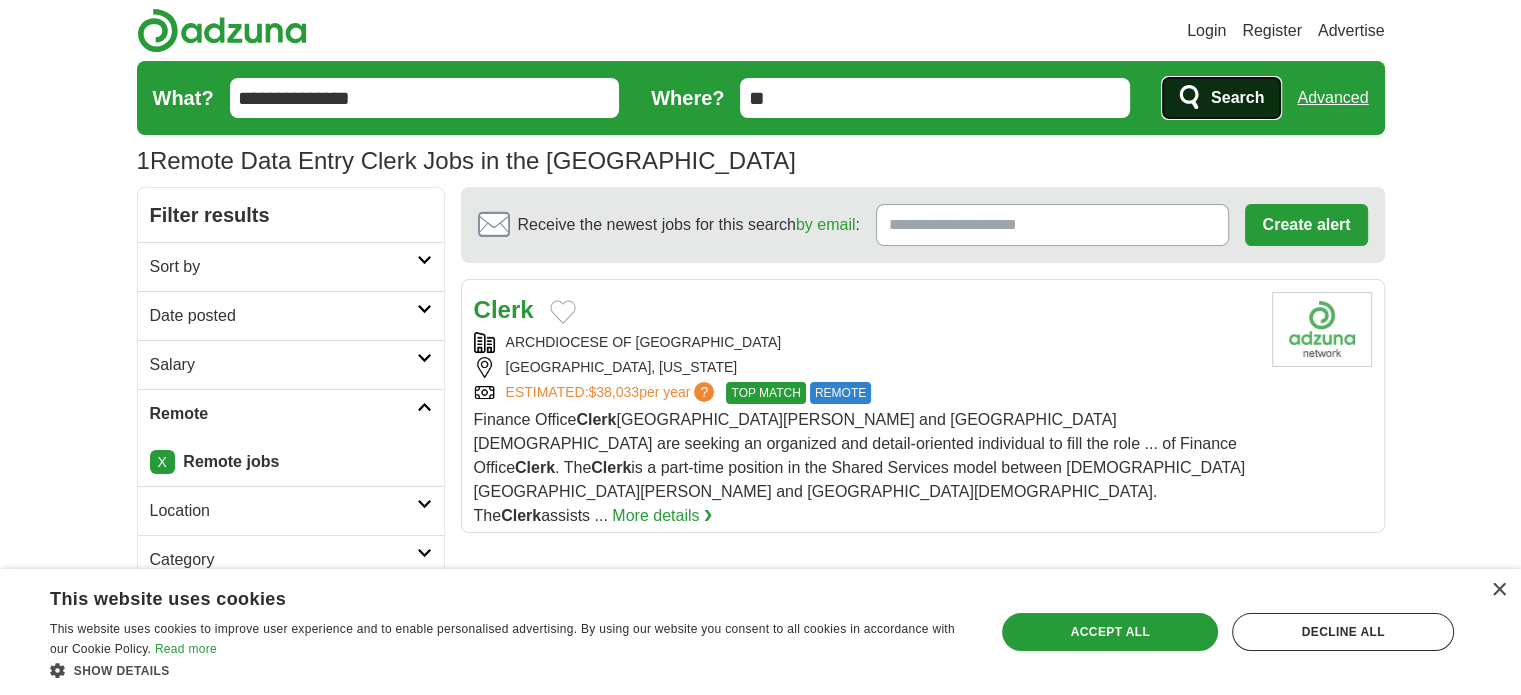 click on "Search" at bounding box center (1221, 98) 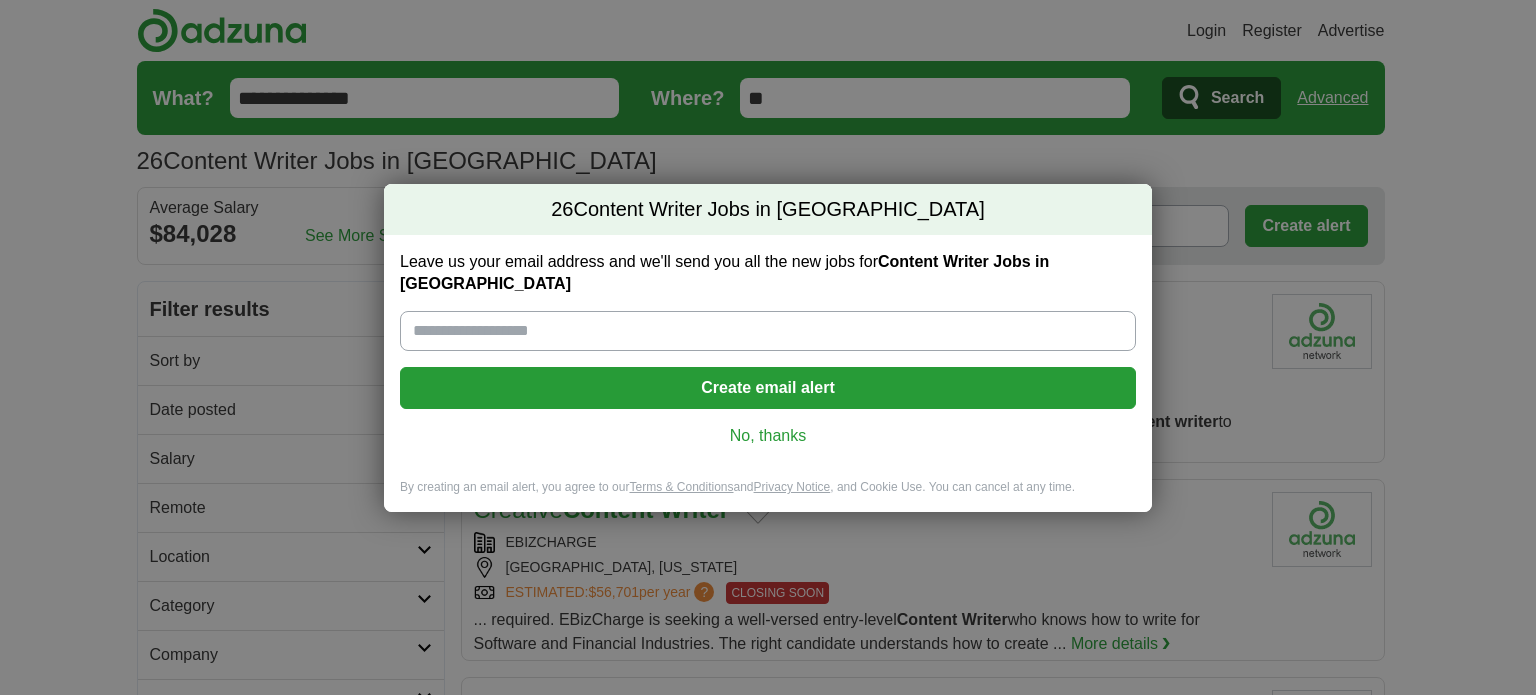scroll, scrollTop: 0, scrollLeft: 0, axis: both 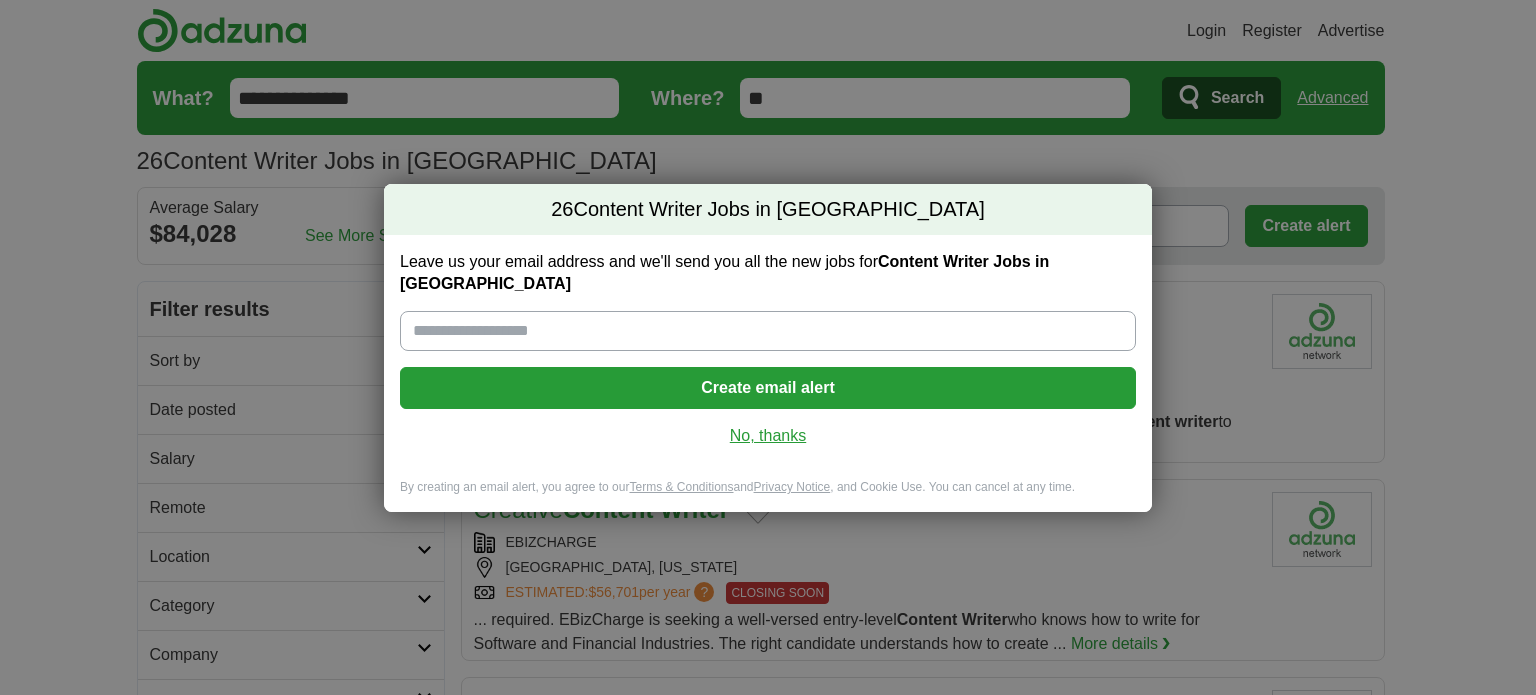 click on "No, thanks" at bounding box center (768, 436) 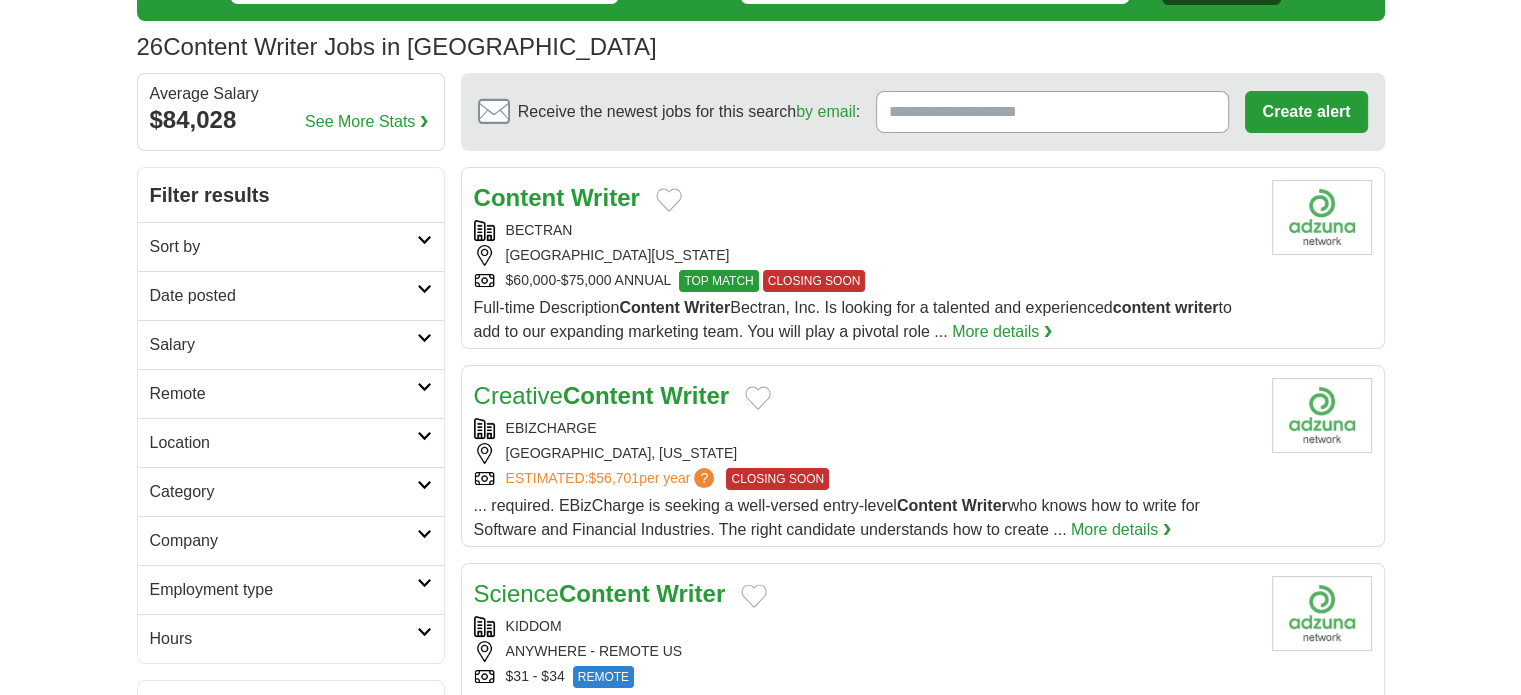 scroll, scrollTop: 200, scrollLeft: 0, axis: vertical 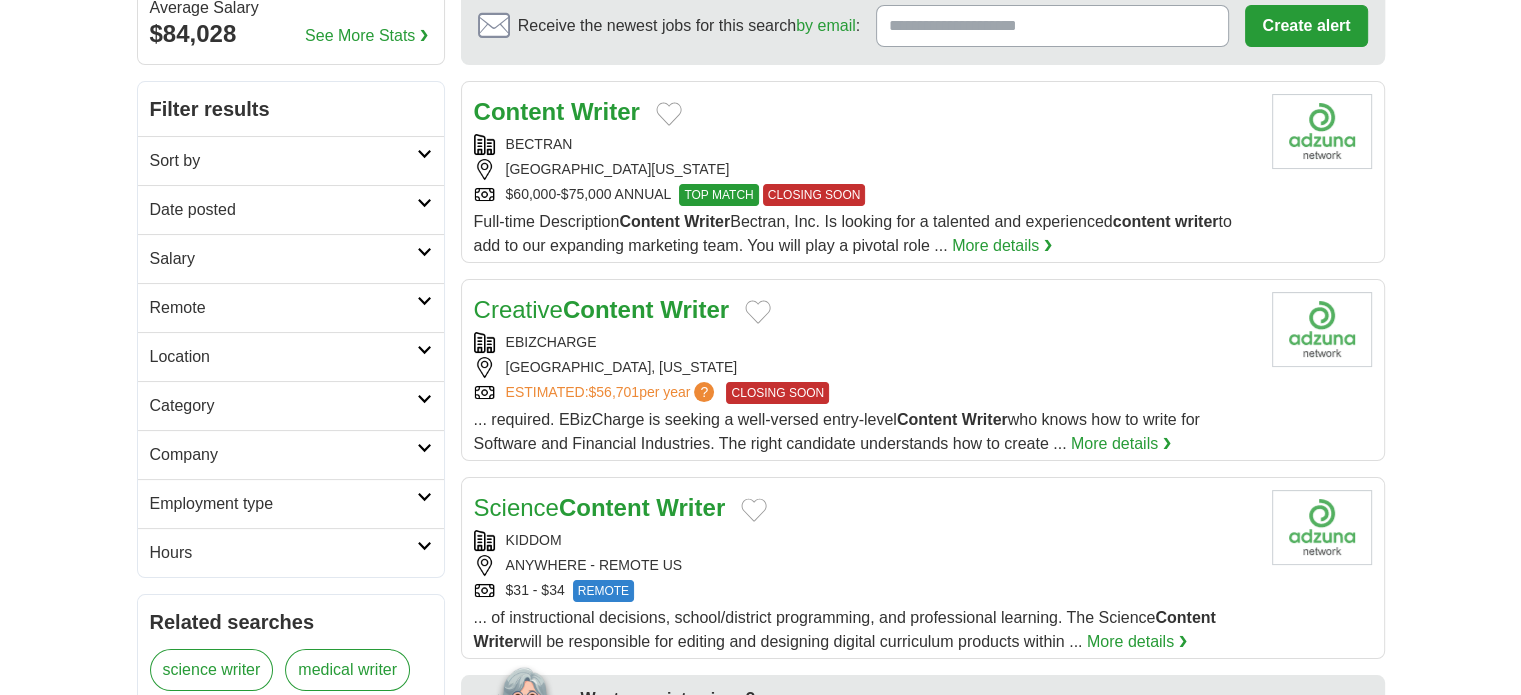 click on "Remote" at bounding box center (283, 308) 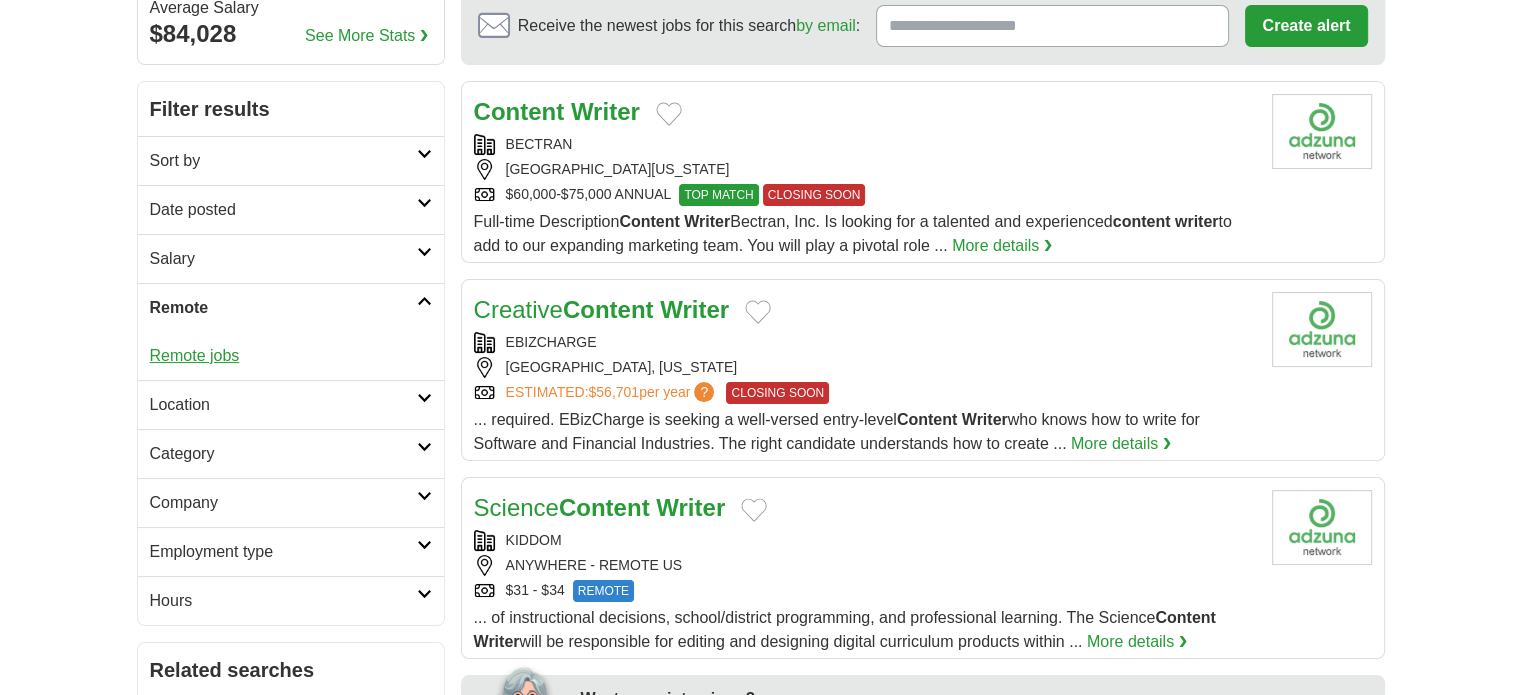 click on "Remote jobs" at bounding box center (195, 355) 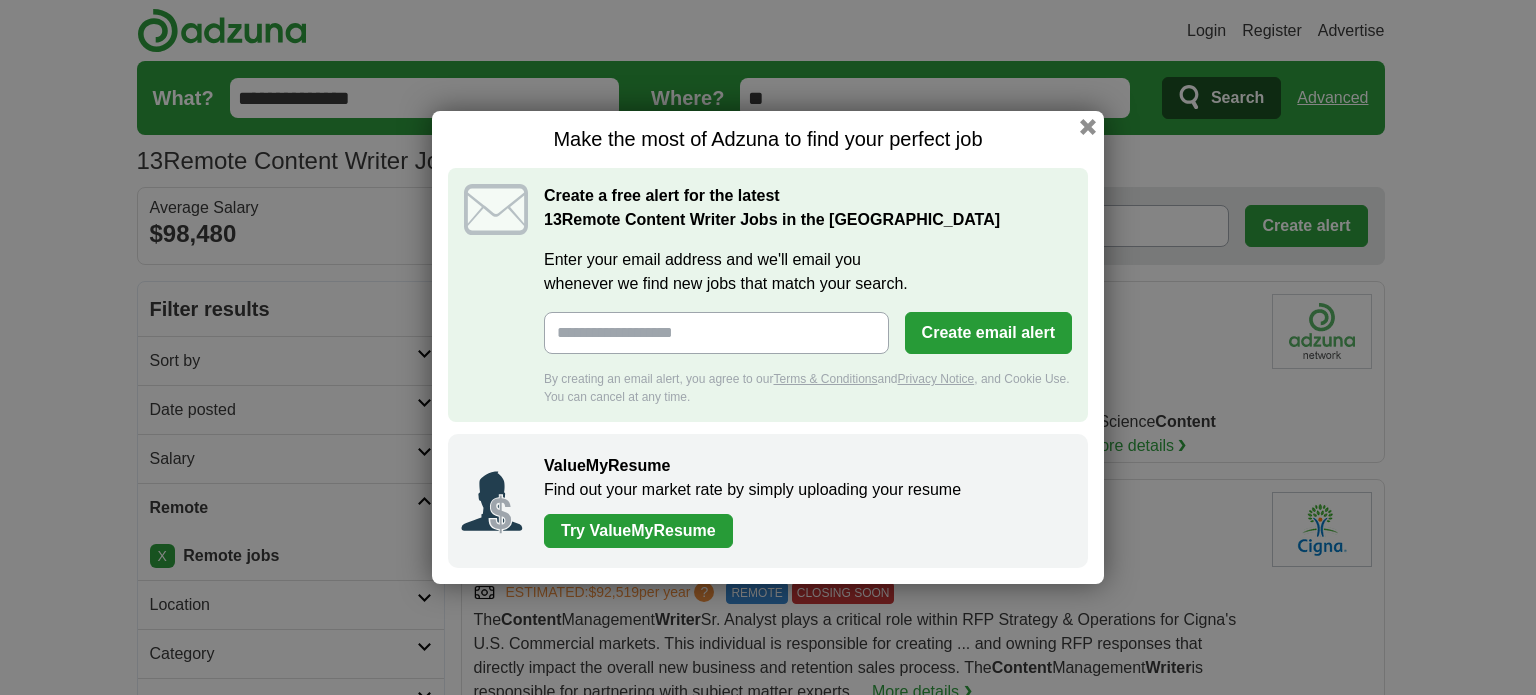 scroll, scrollTop: 0, scrollLeft: 0, axis: both 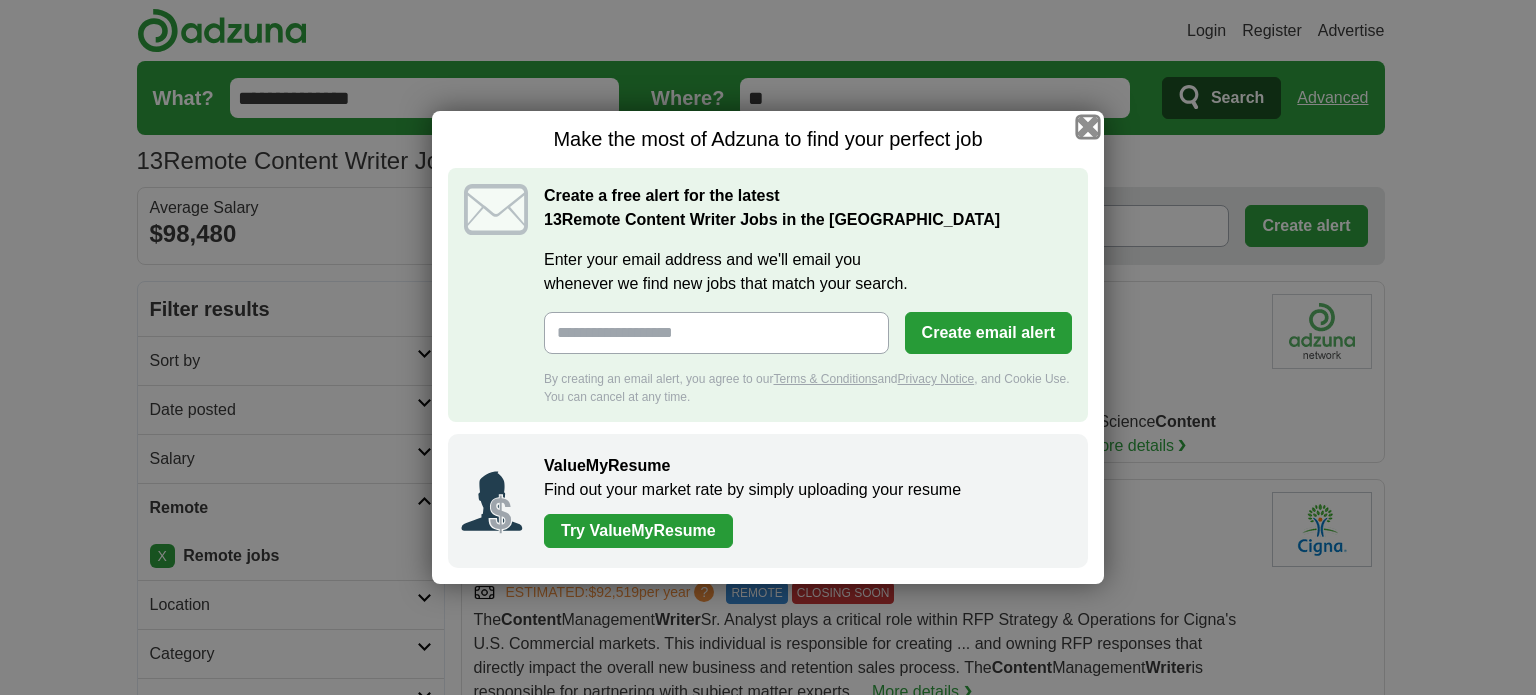 click at bounding box center (1088, 127) 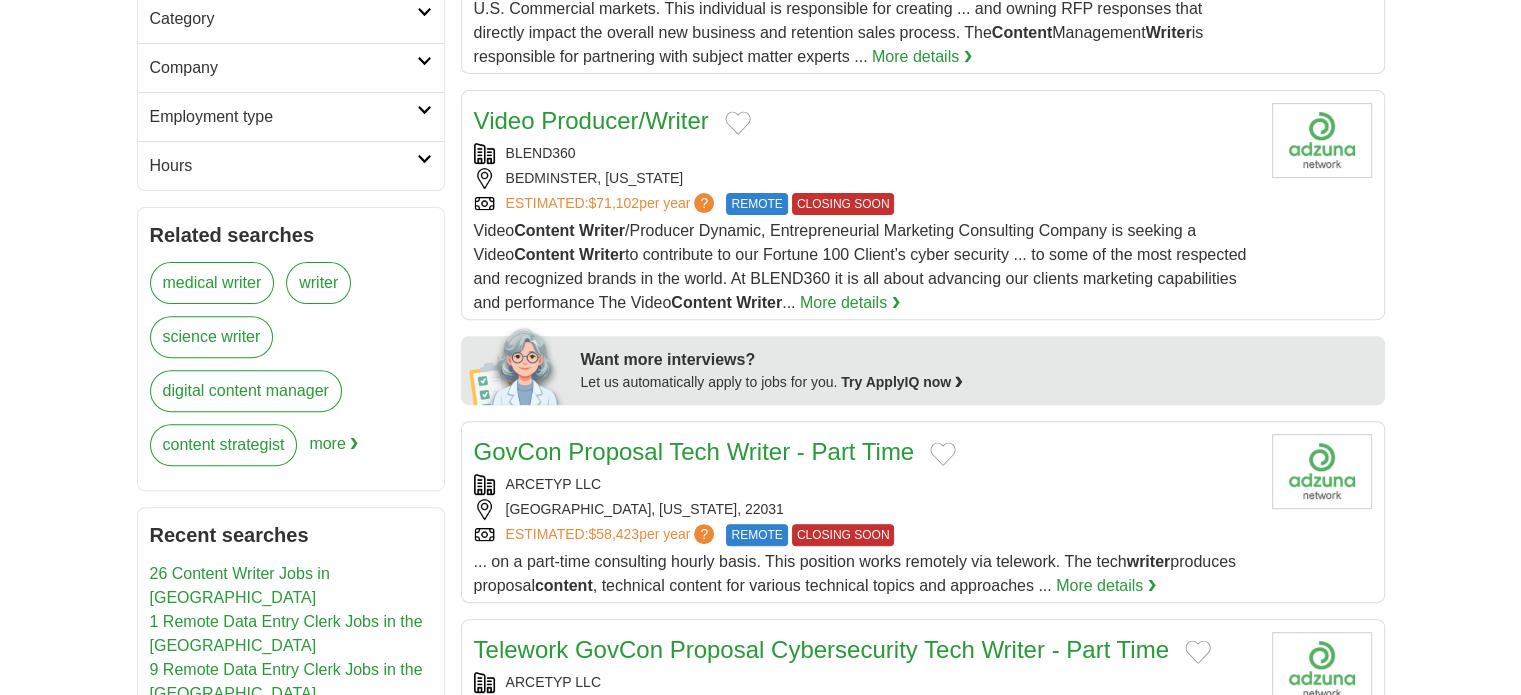 scroll, scrollTop: 600, scrollLeft: 0, axis: vertical 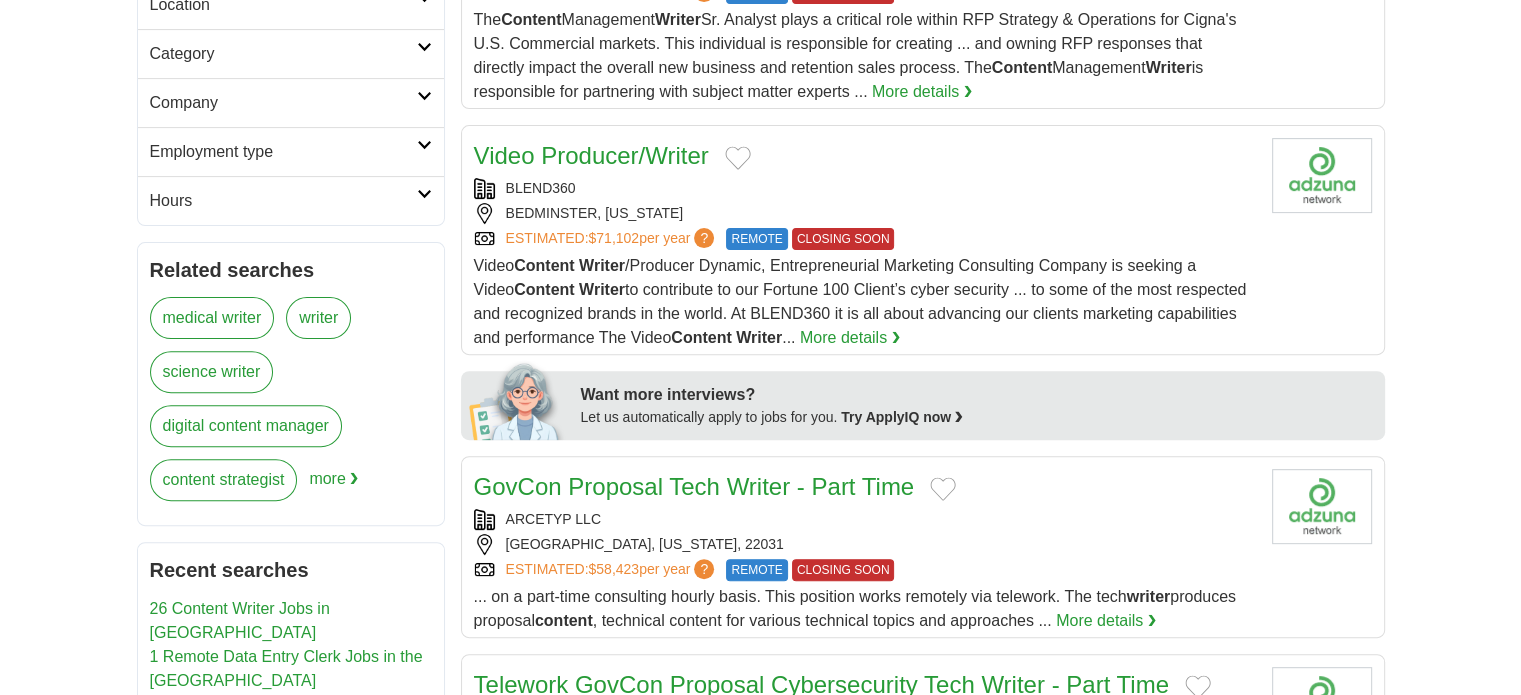 click on "Hours" at bounding box center [283, 201] 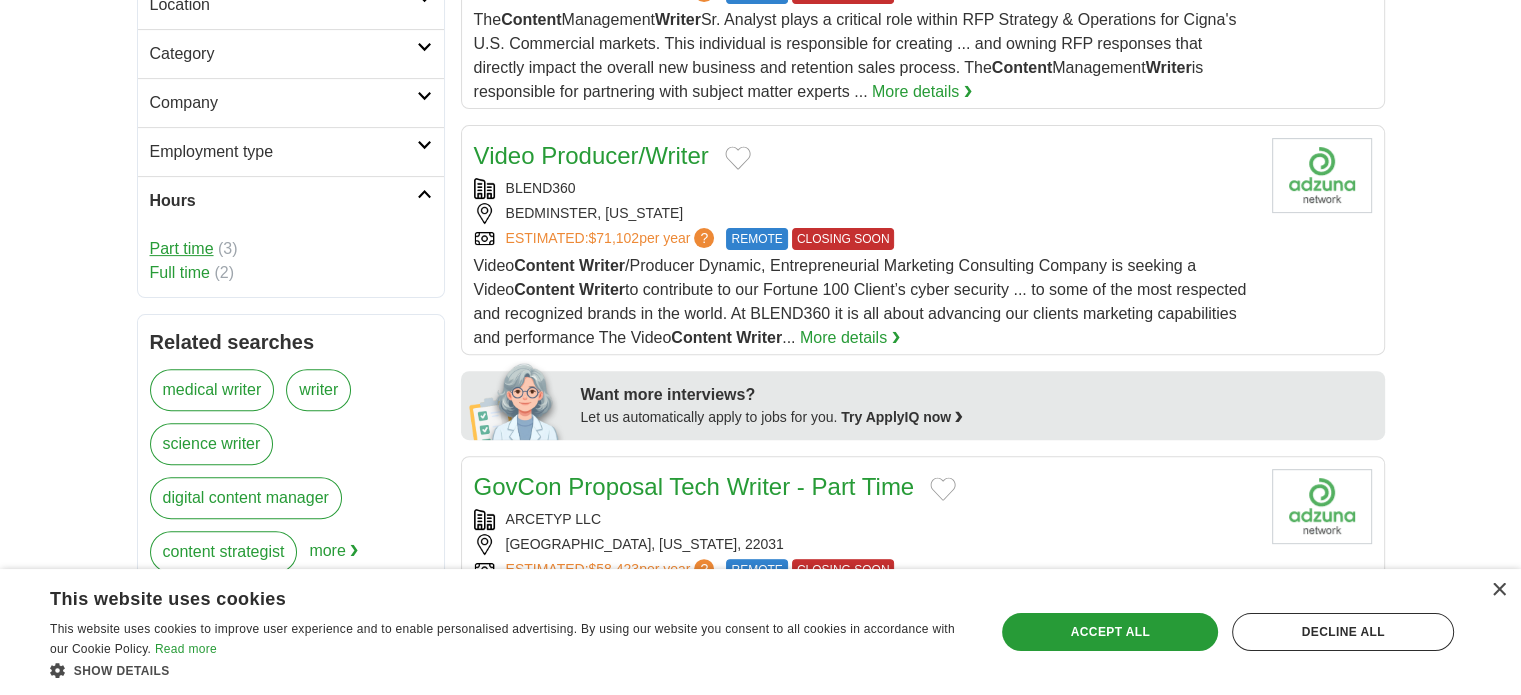 click on "Part time" at bounding box center (182, 248) 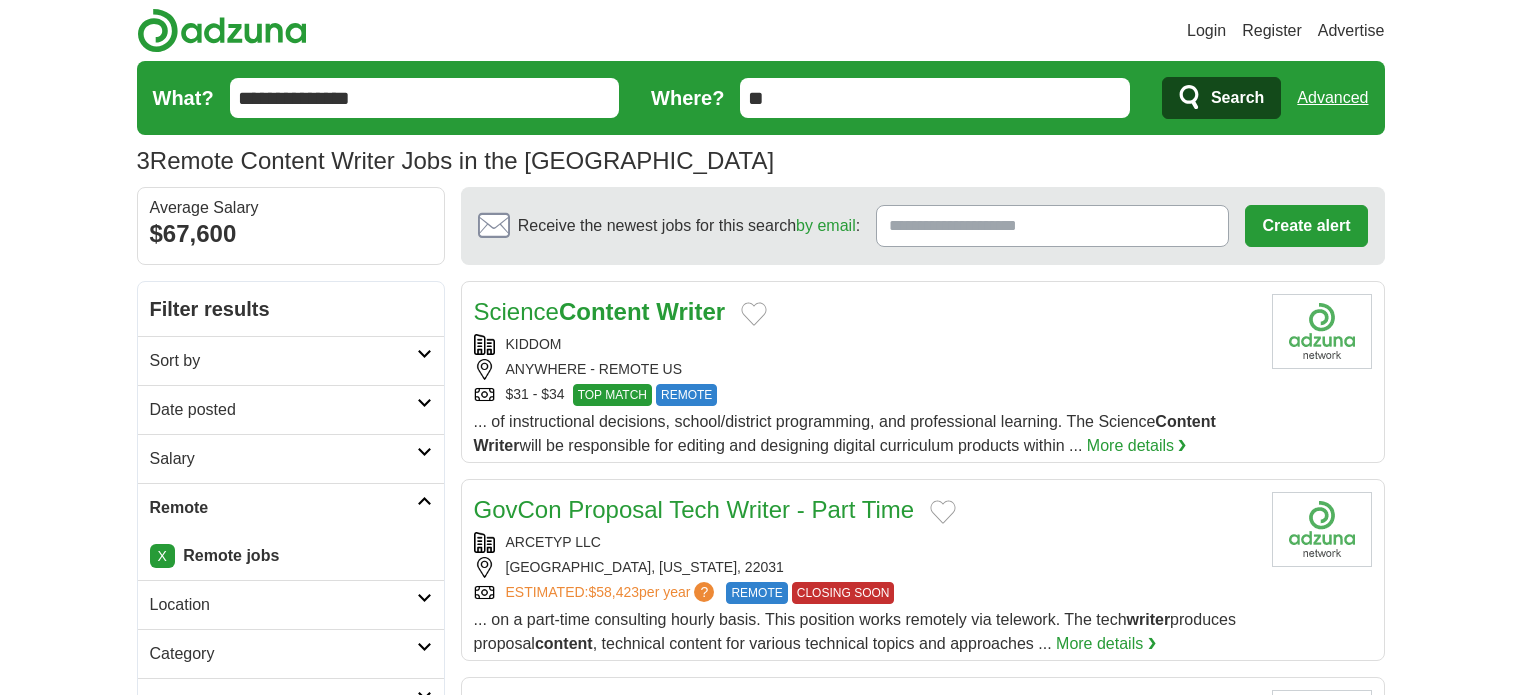 scroll, scrollTop: 0, scrollLeft: 0, axis: both 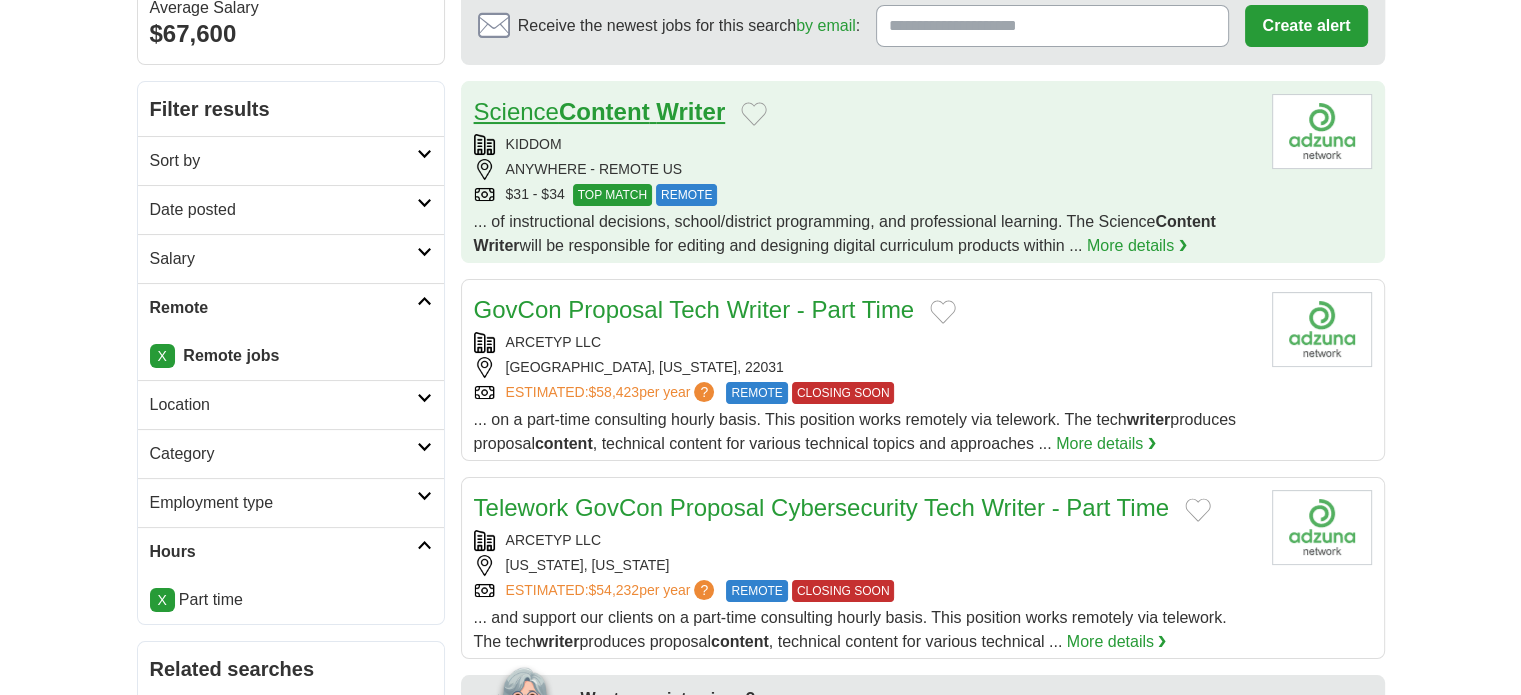 click on "Science  Content   Writer" at bounding box center [600, 111] 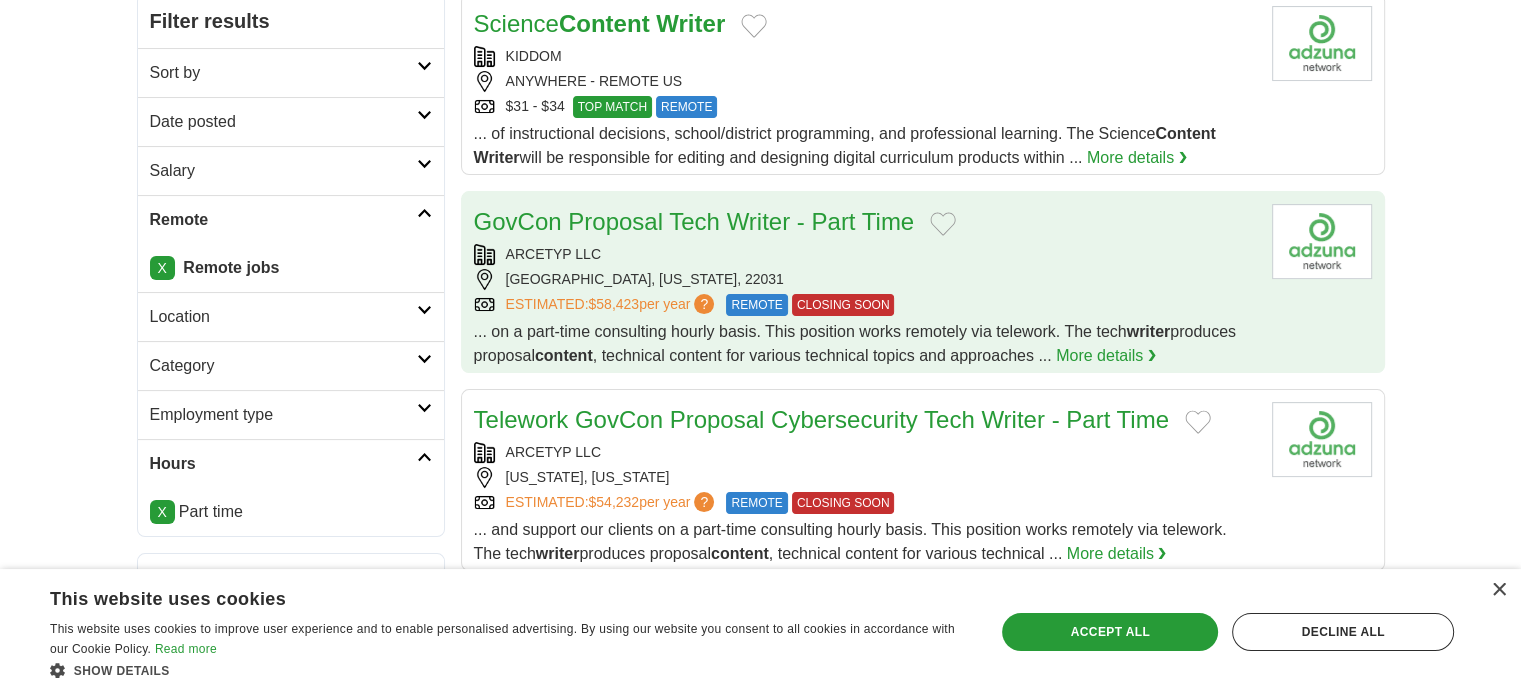 scroll, scrollTop: 322, scrollLeft: 0, axis: vertical 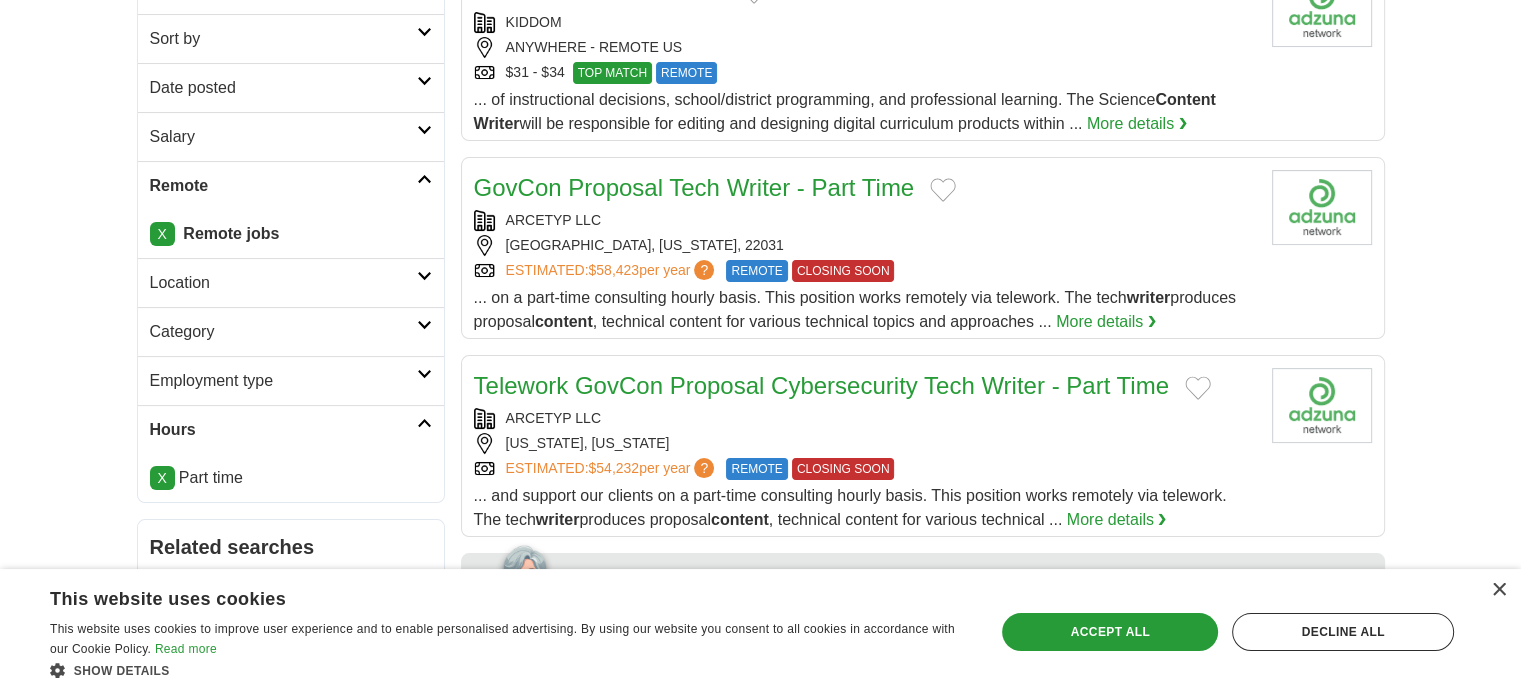 click on "Category" at bounding box center (283, 332) 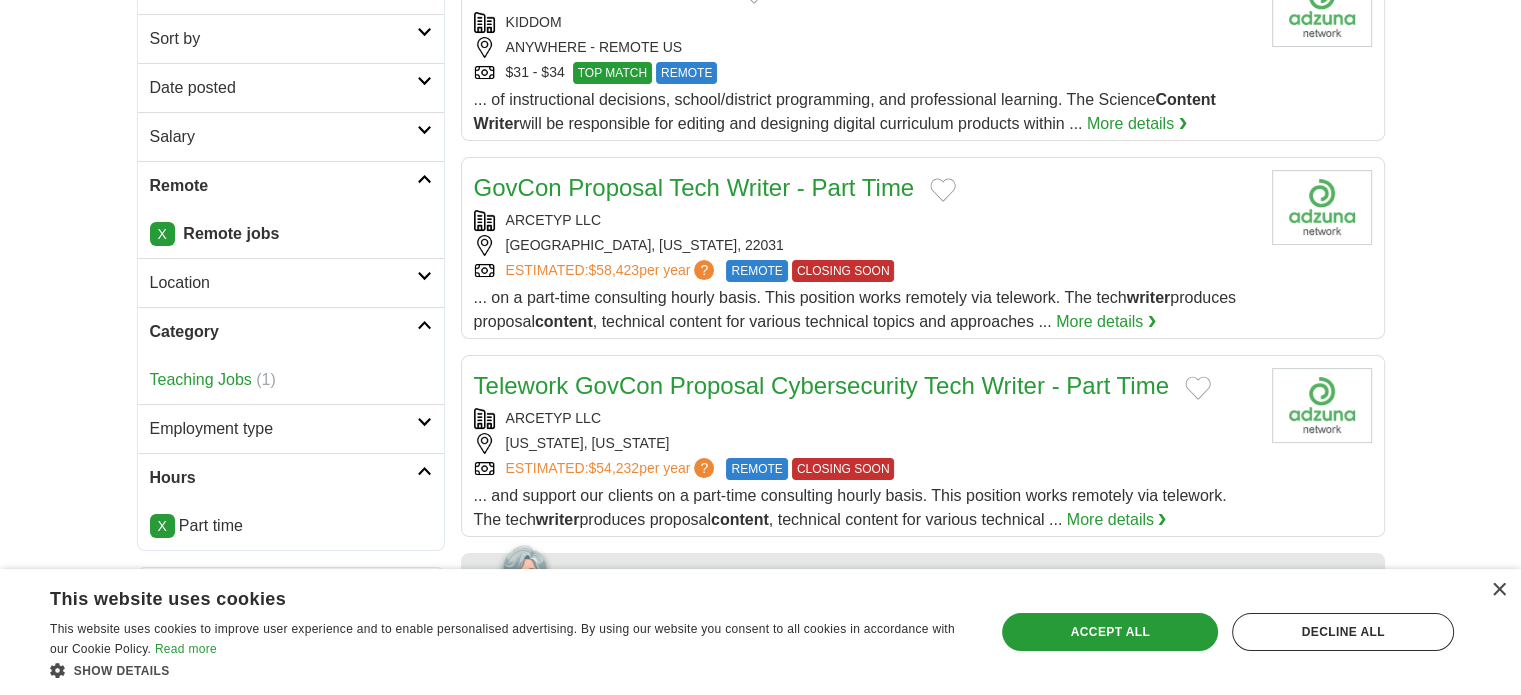 click on "Category" at bounding box center [283, 332] 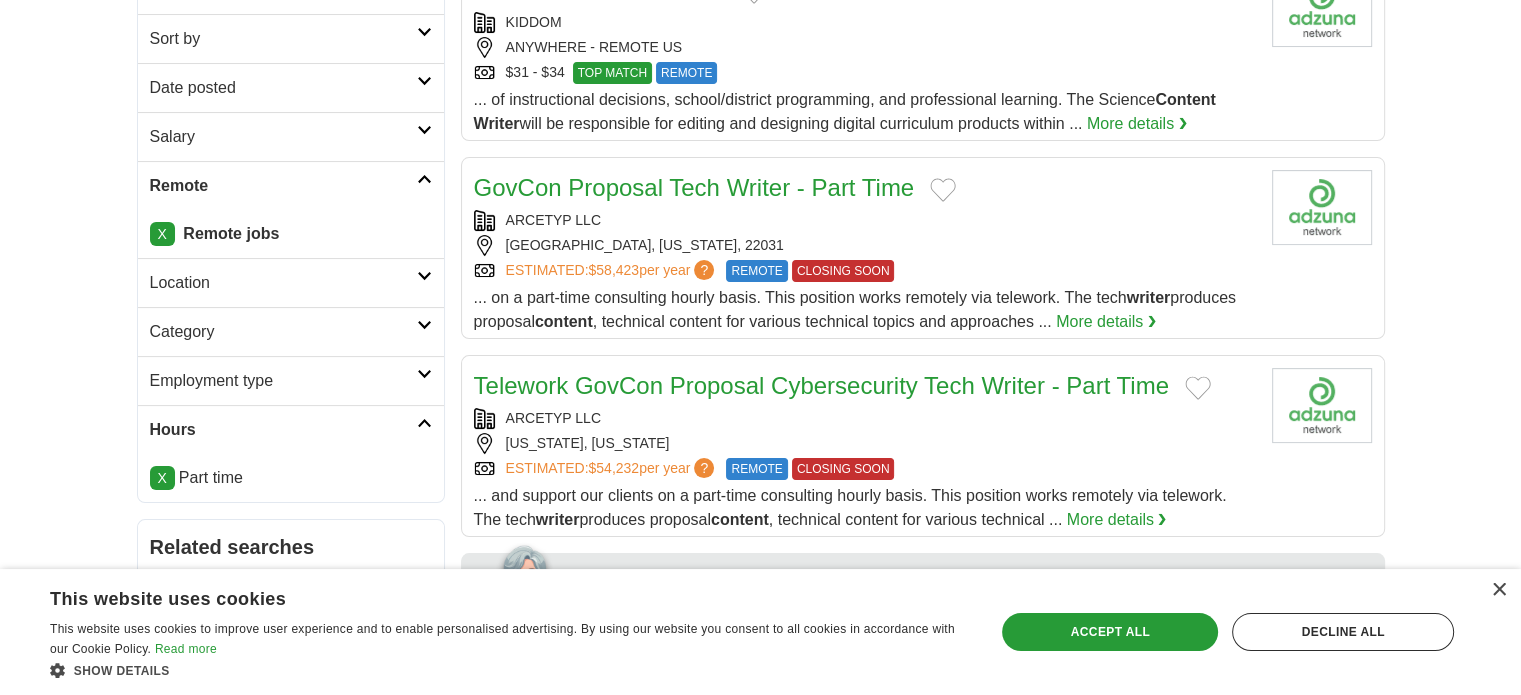 click on "Location" at bounding box center (291, 282) 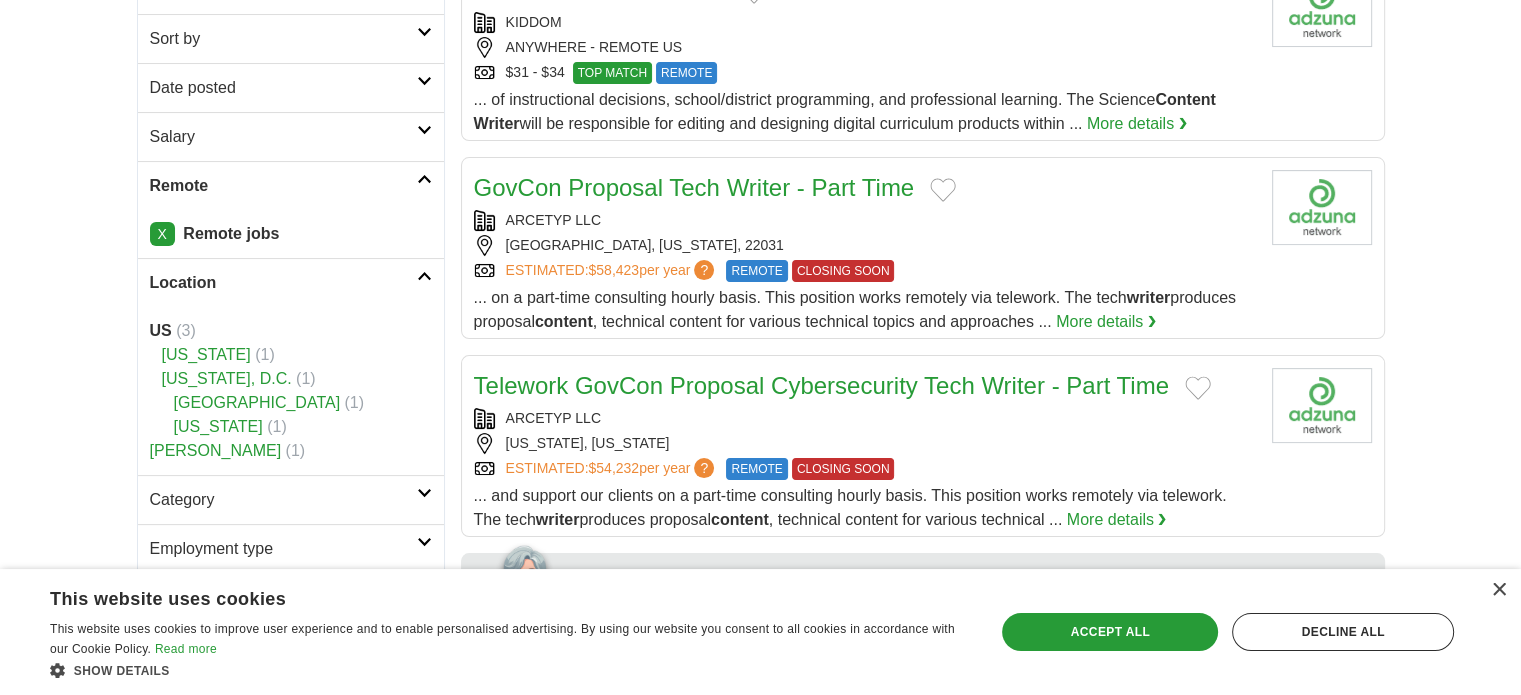 click on "Location" at bounding box center (283, 283) 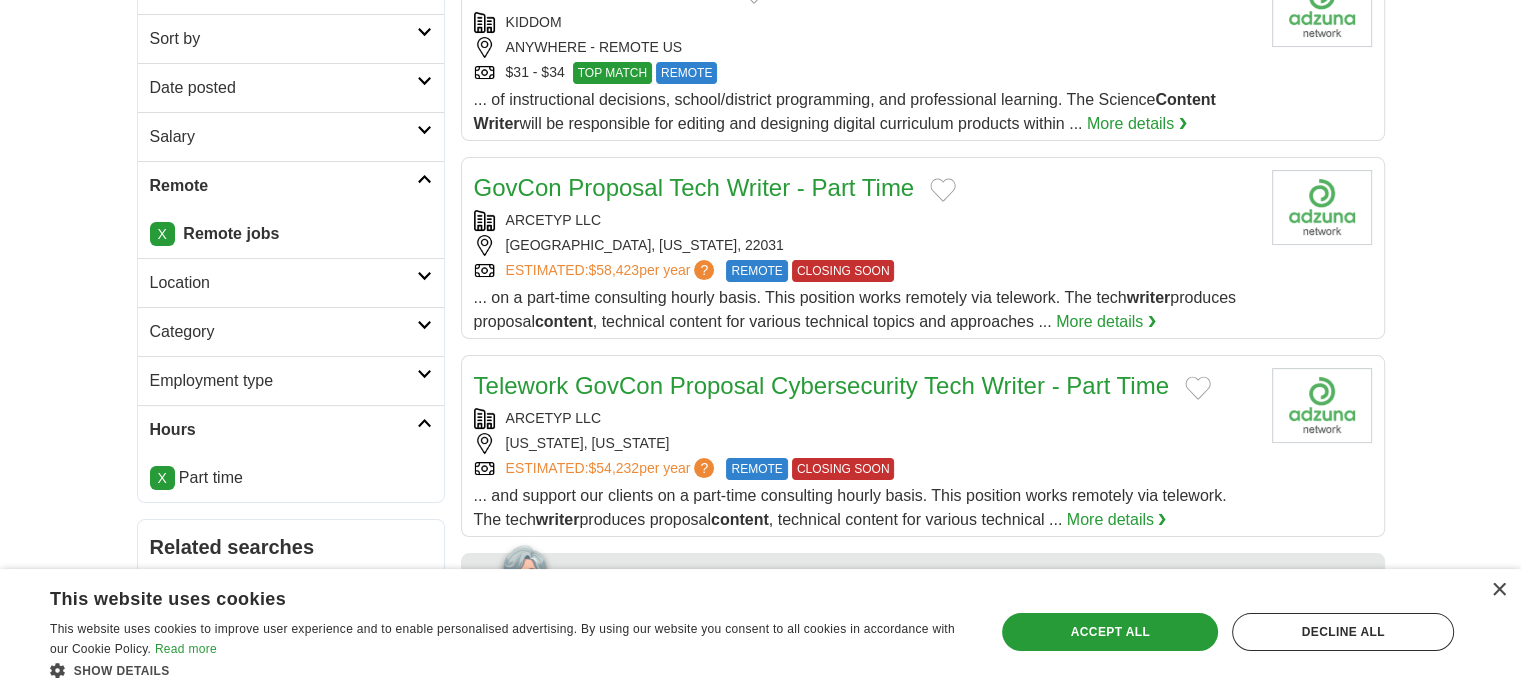 click on "Employment type" at bounding box center (291, 380) 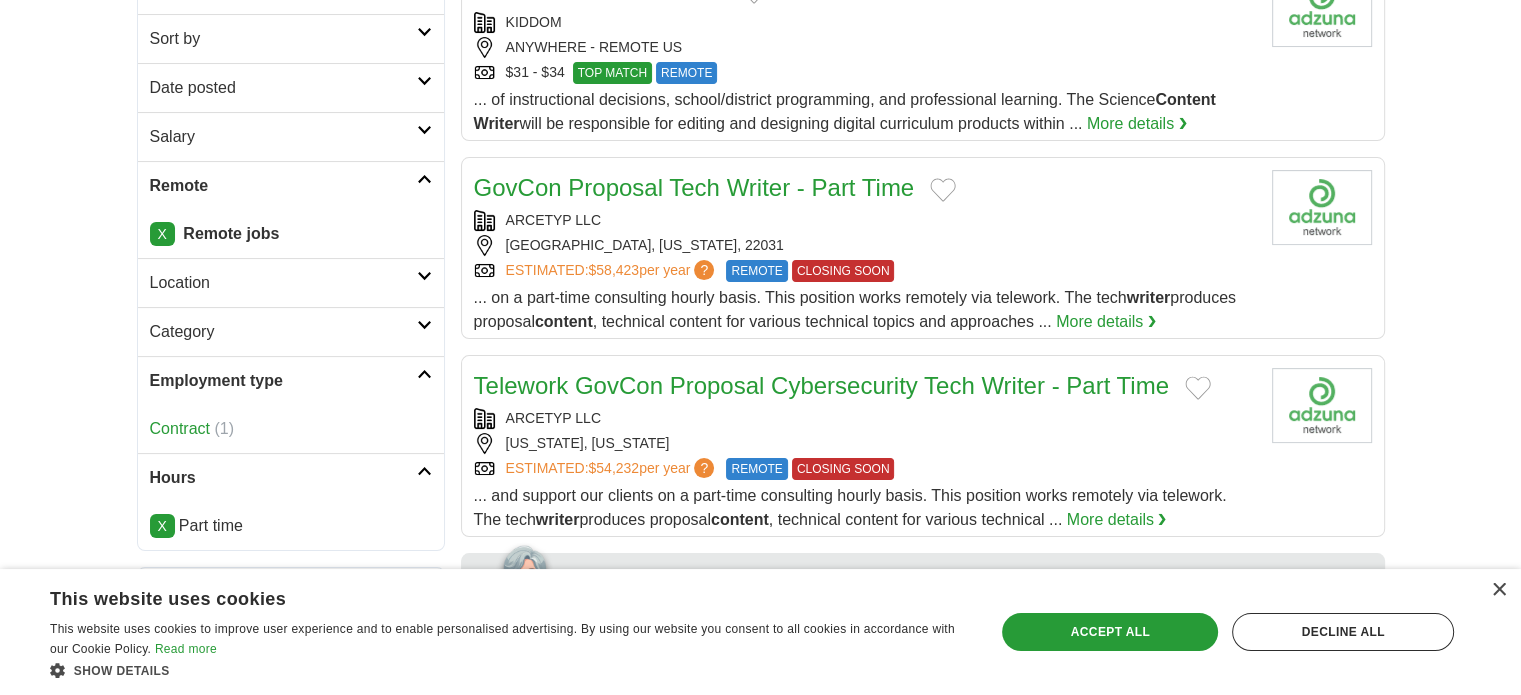 click on "Employment type" at bounding box center [283, 381] 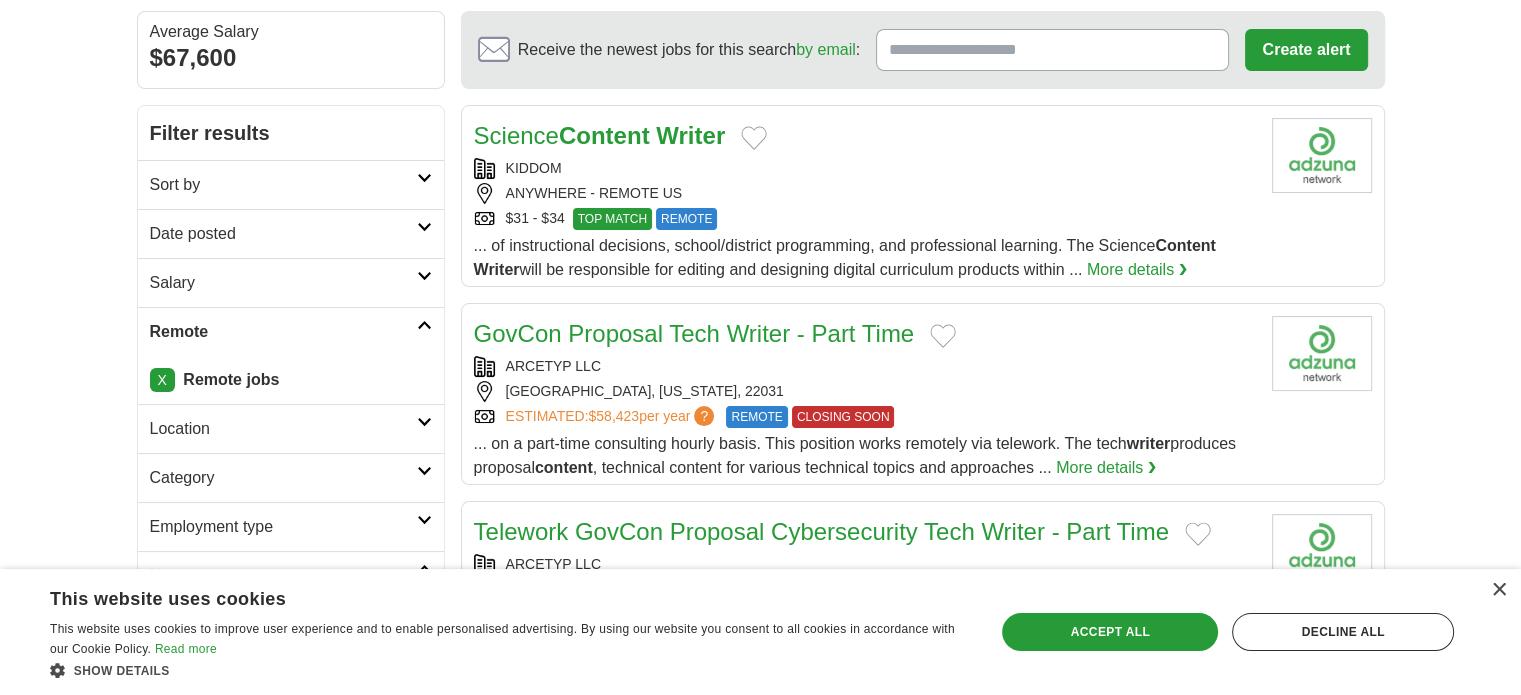 scroll, scrollTop: 0, scrollLeft: 0, axis: both 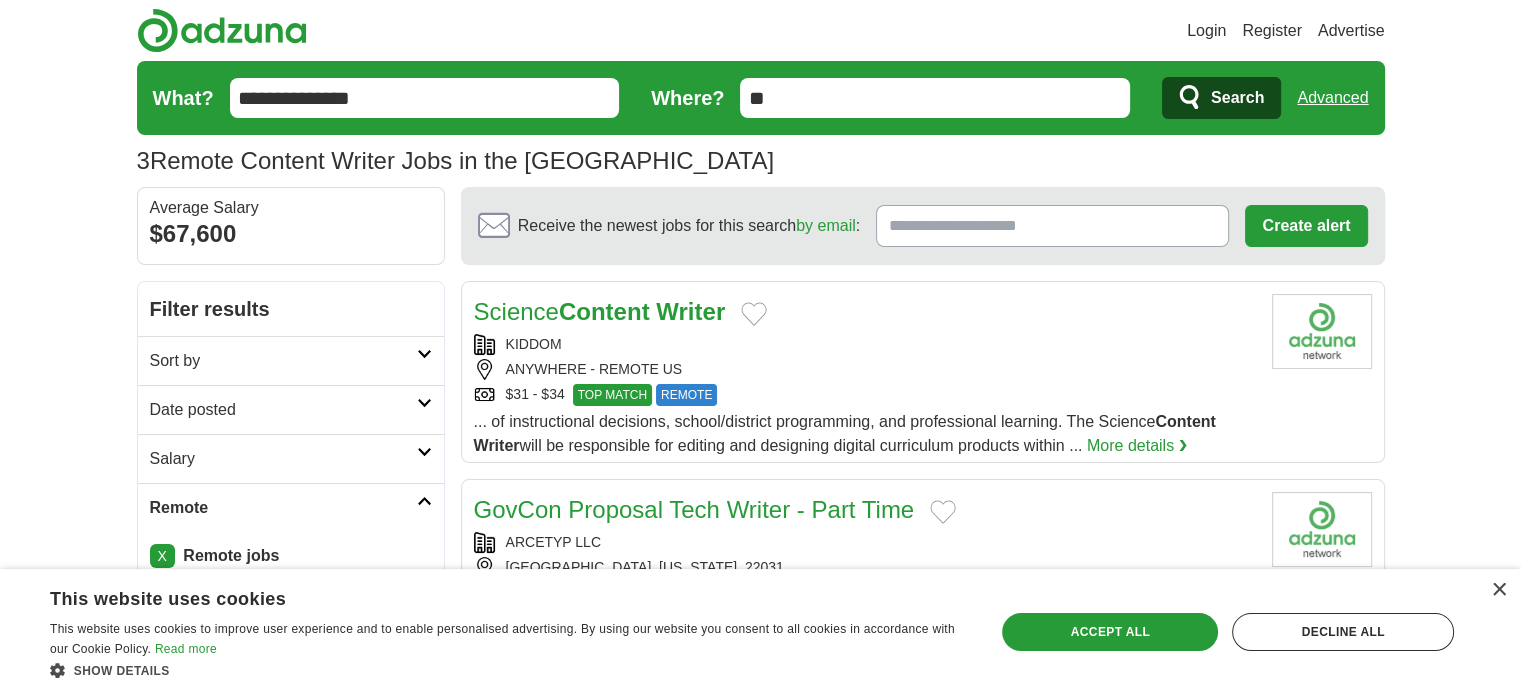click on "**********" at bounding box center [425, 98] 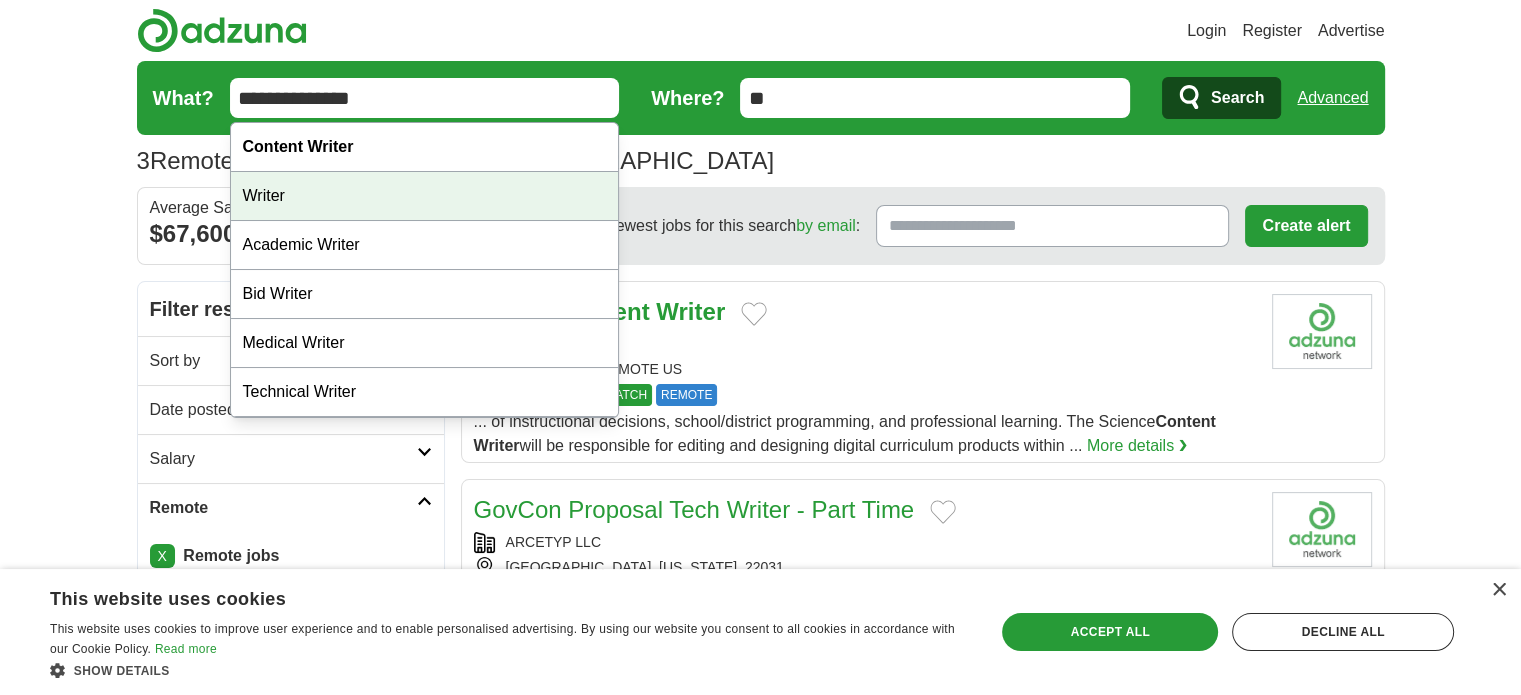 click on "Writer" at bounding box center [425, 196] 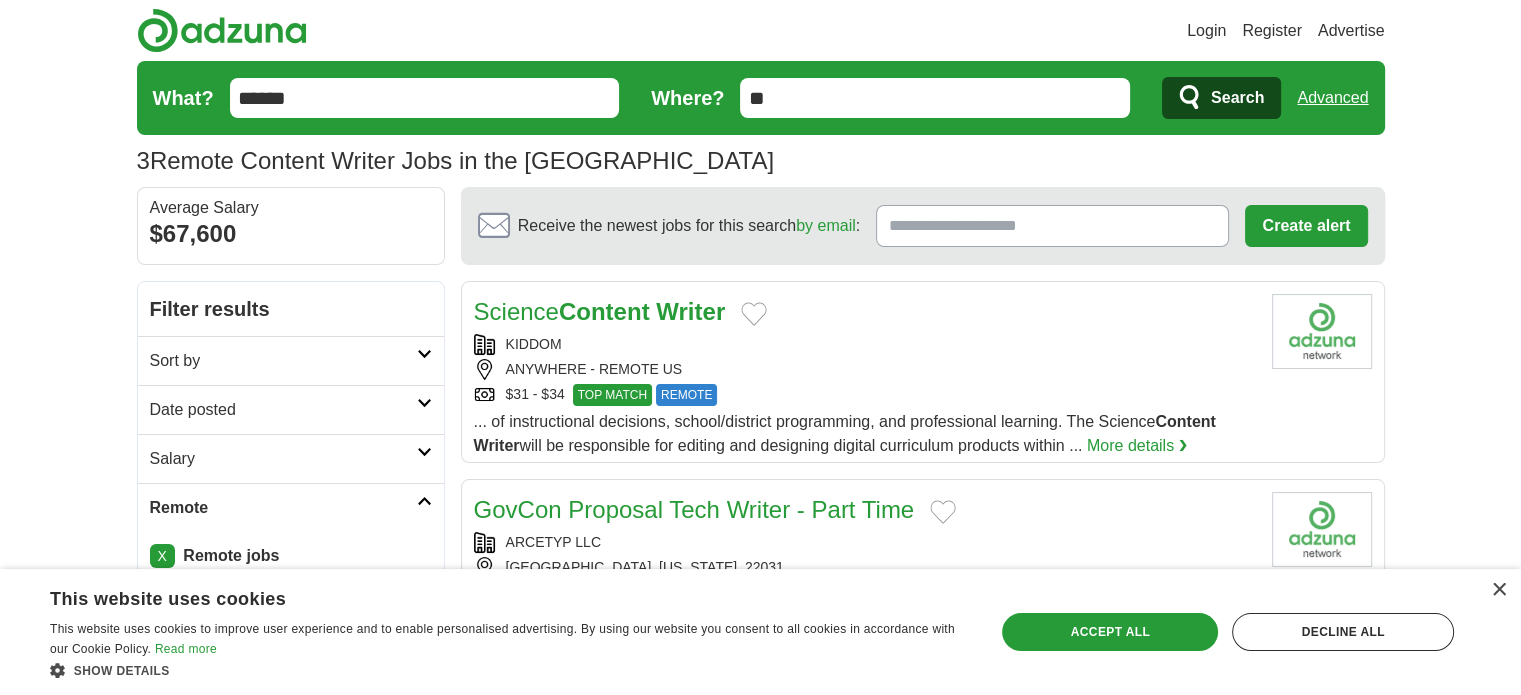 click on "What?
******
Where?
**
Search
Advanced" at bounding box center (761, 98) 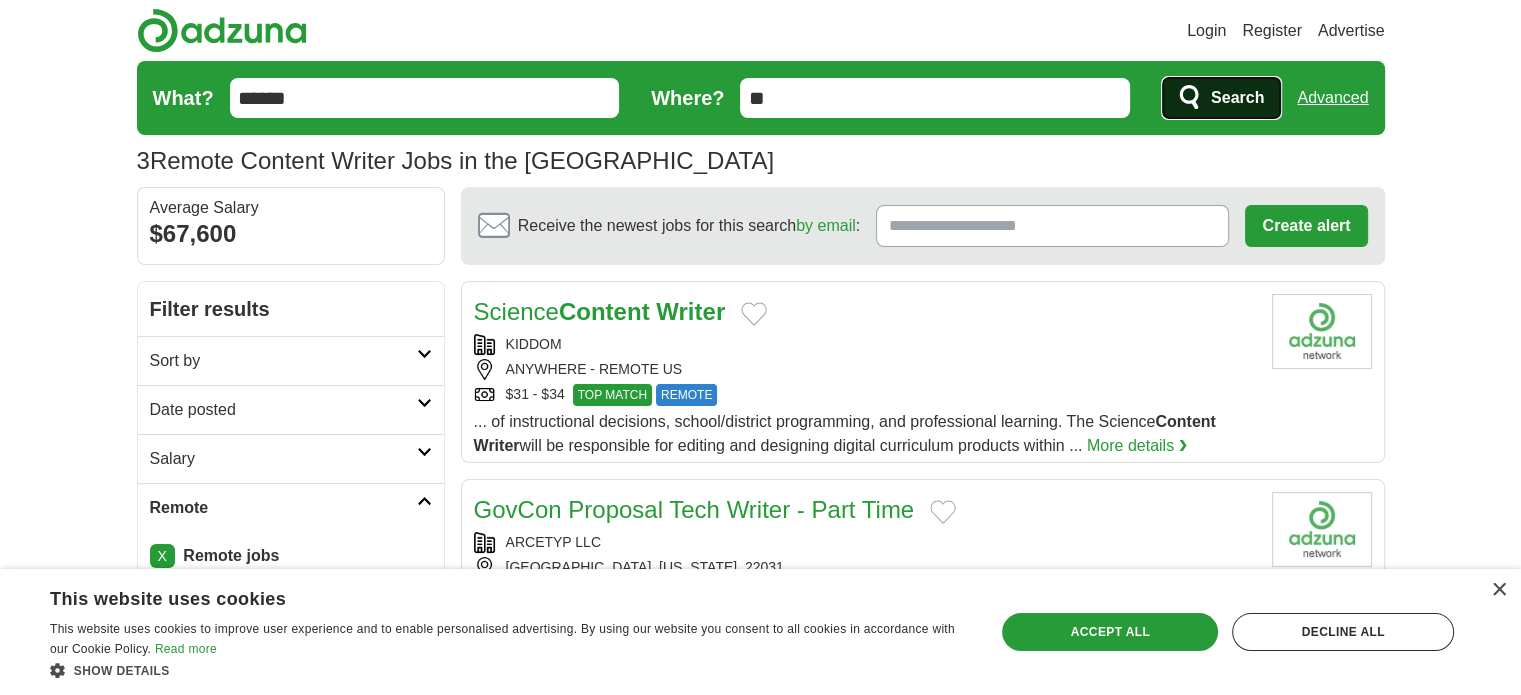 click 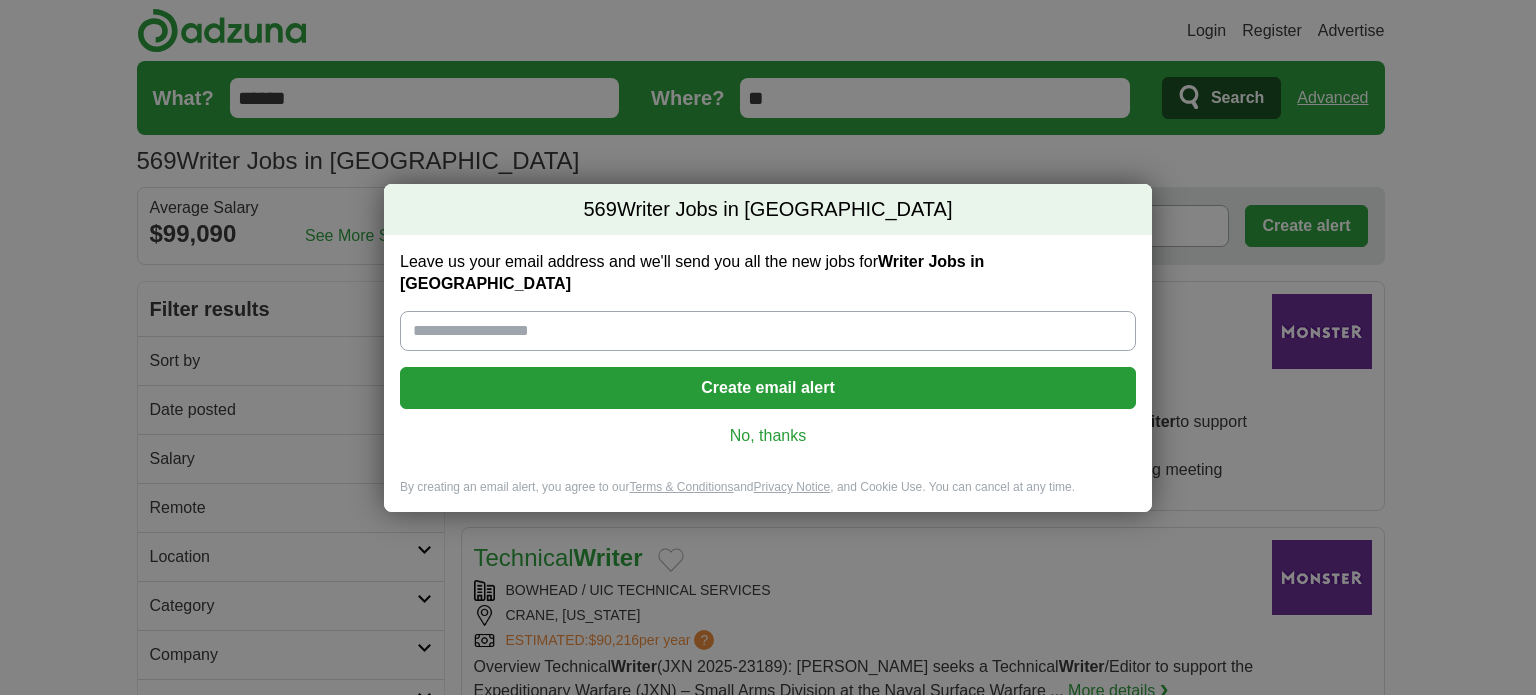 scroll, scrollTop: 0, scrollLeft: 0, axis: both 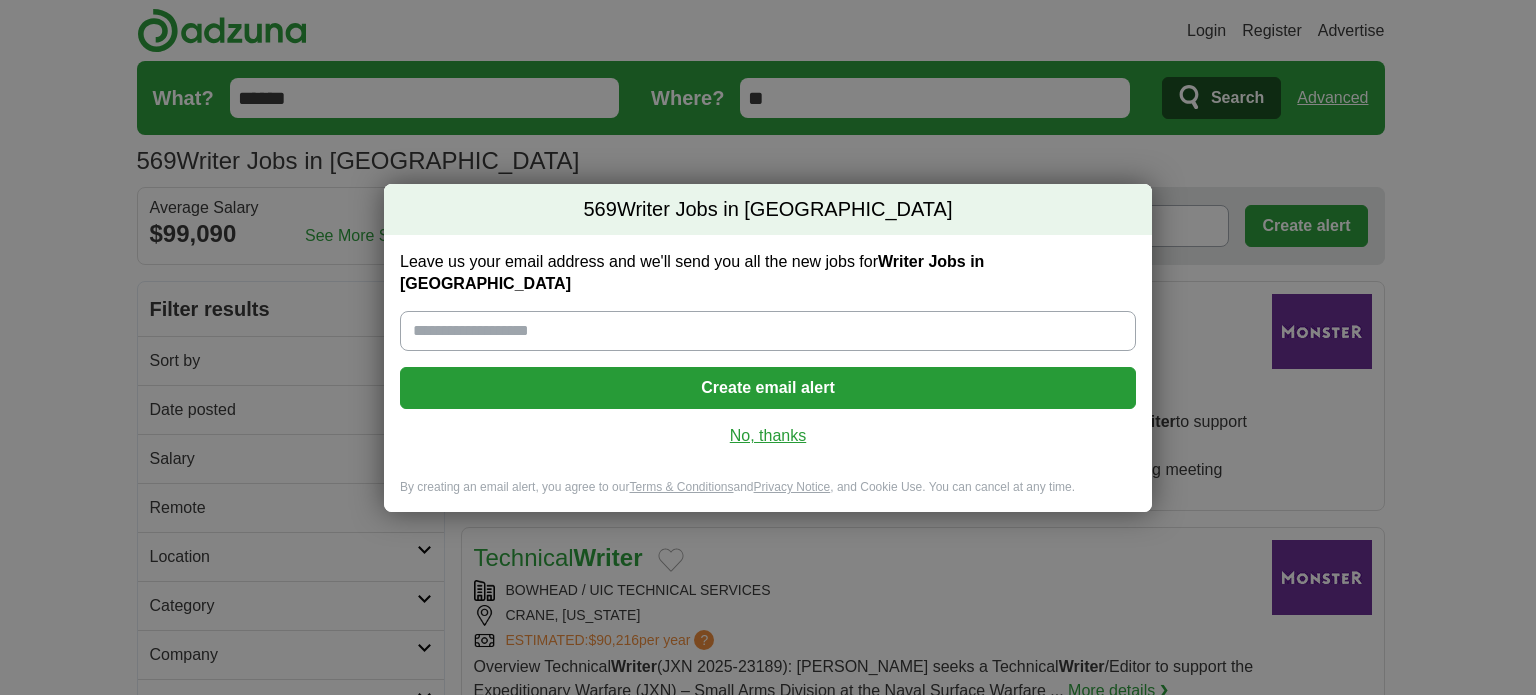 click on "No, thanks" at bounding box center (768, 436) 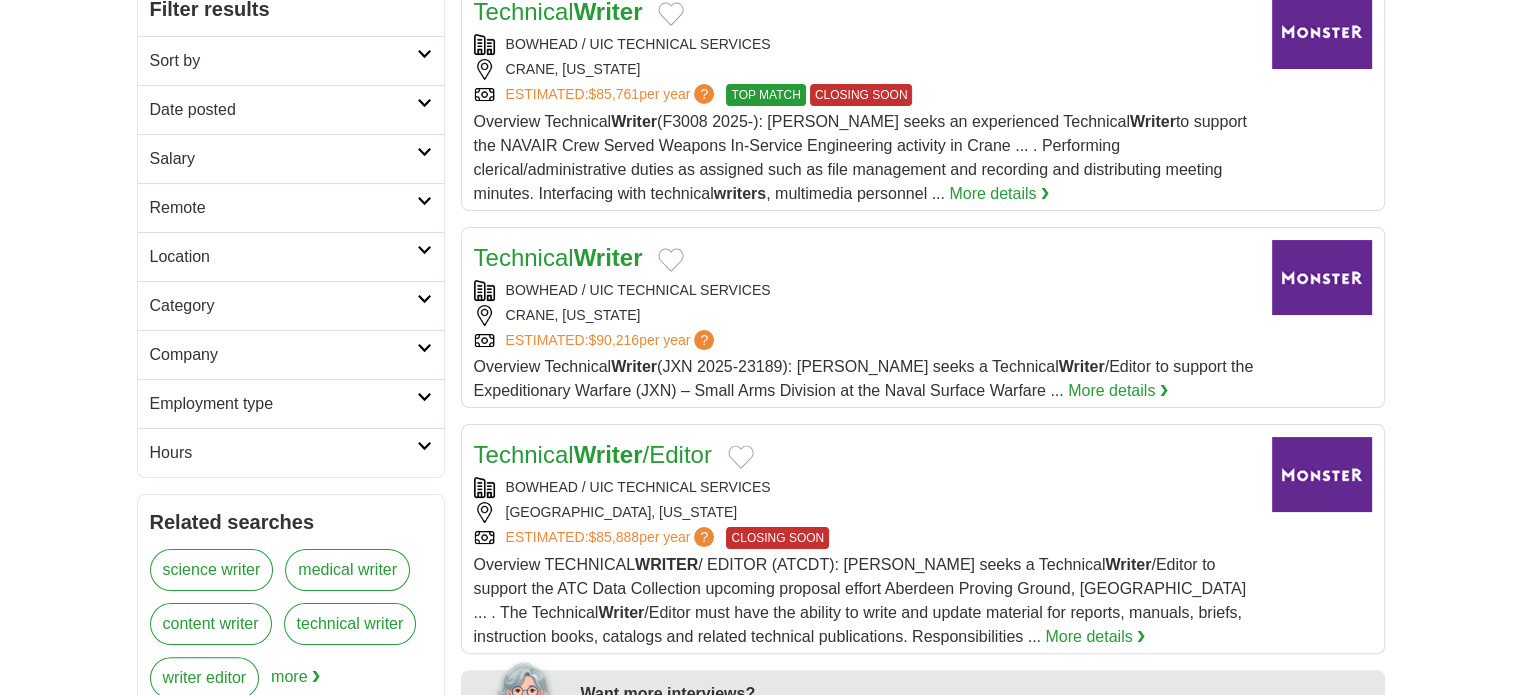 scroll, scrollTop: 400, scrollLeft: 0, axis: vertical 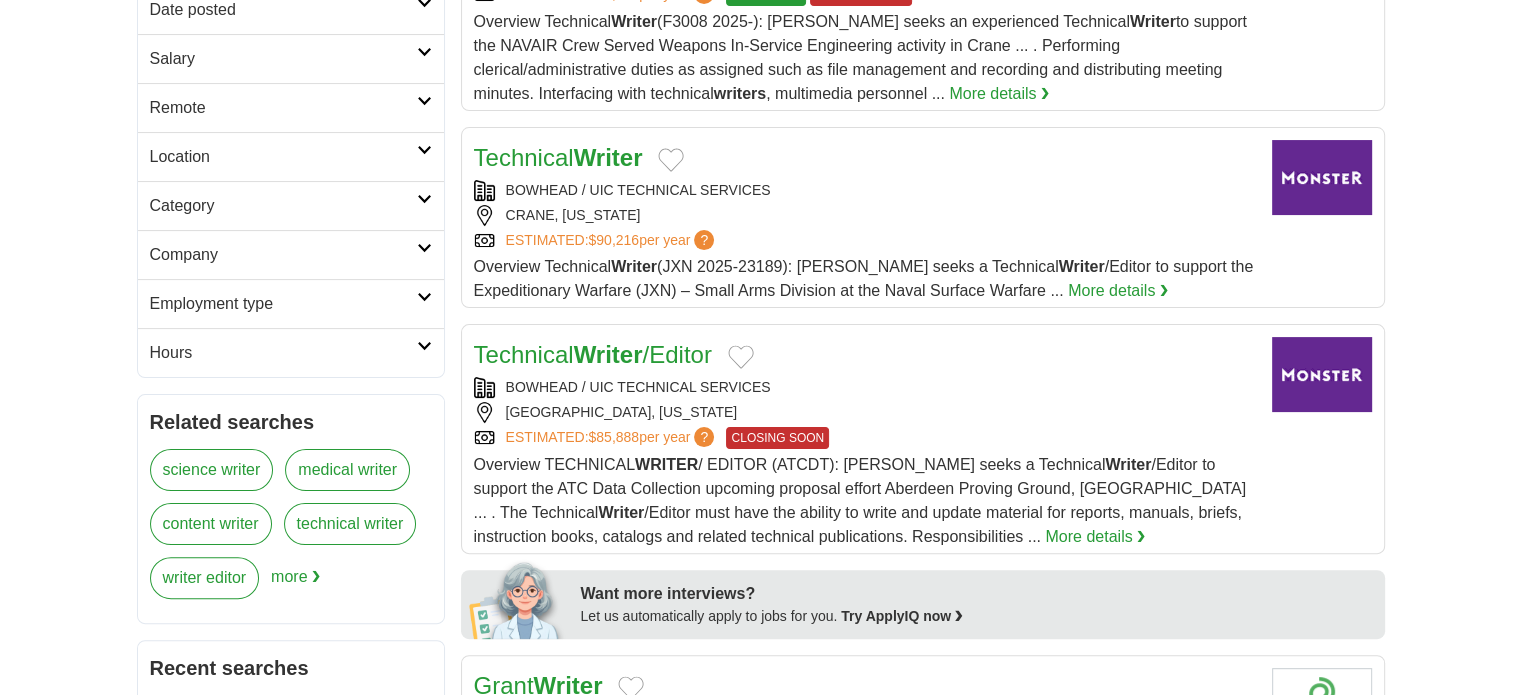 click on "Hours" at bounding box center (283, 353) 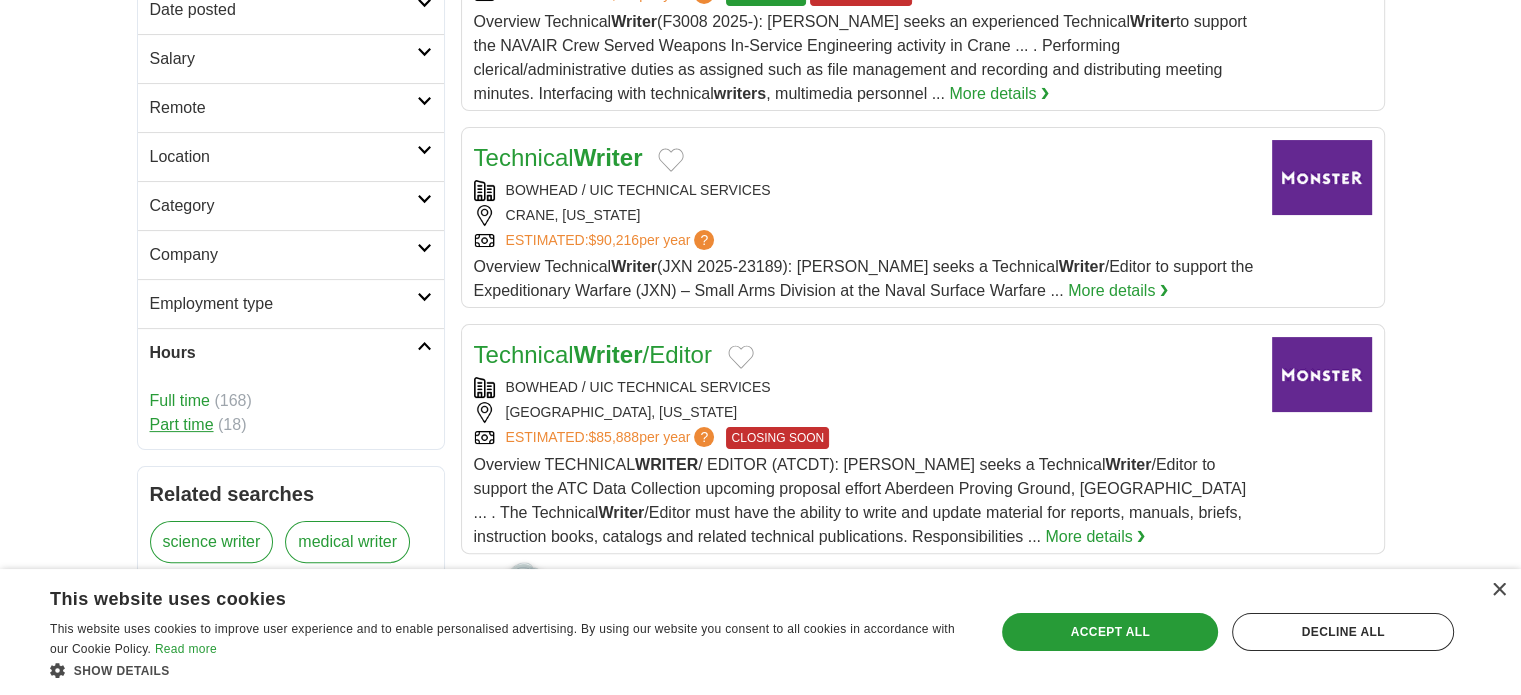 click on "Part time" at bounding box center [182, 424] 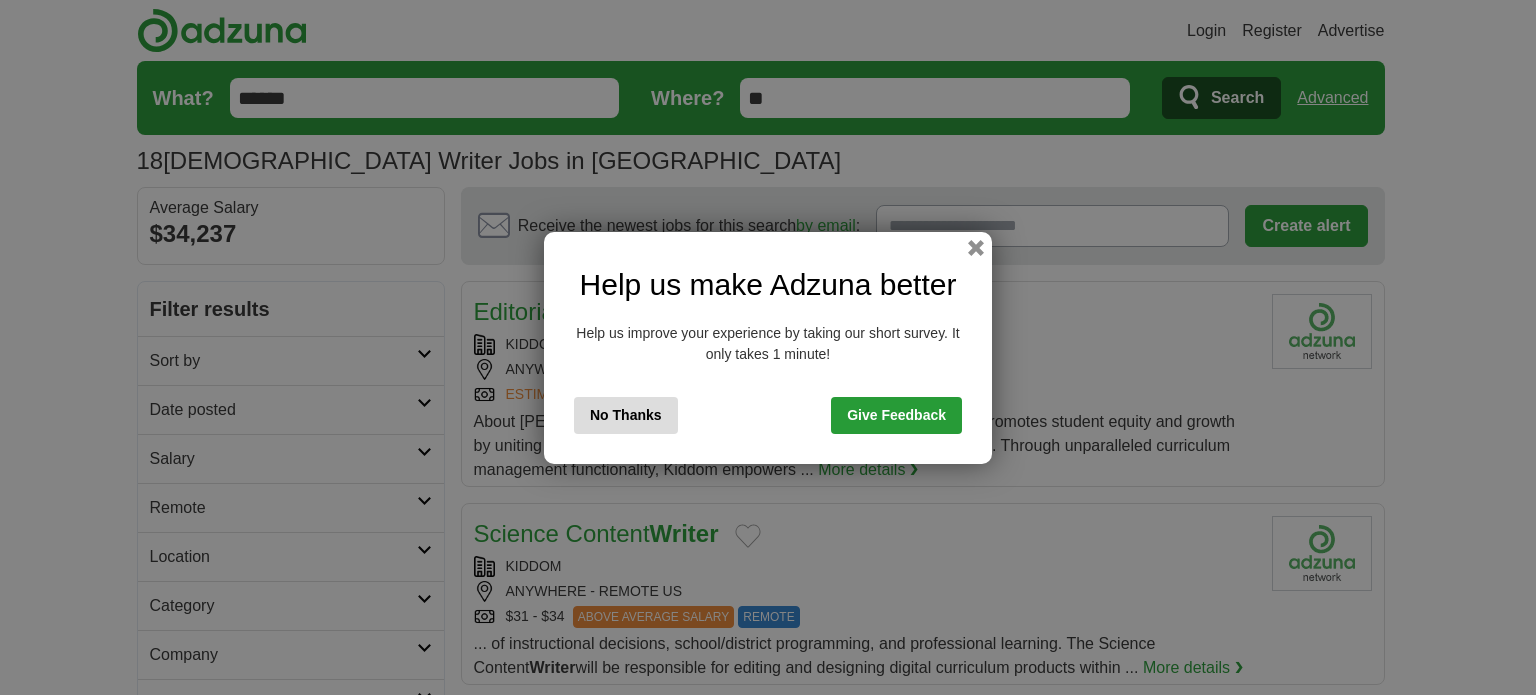 scroll, scrollTop: 0, scrollLeft: 0, axis: both 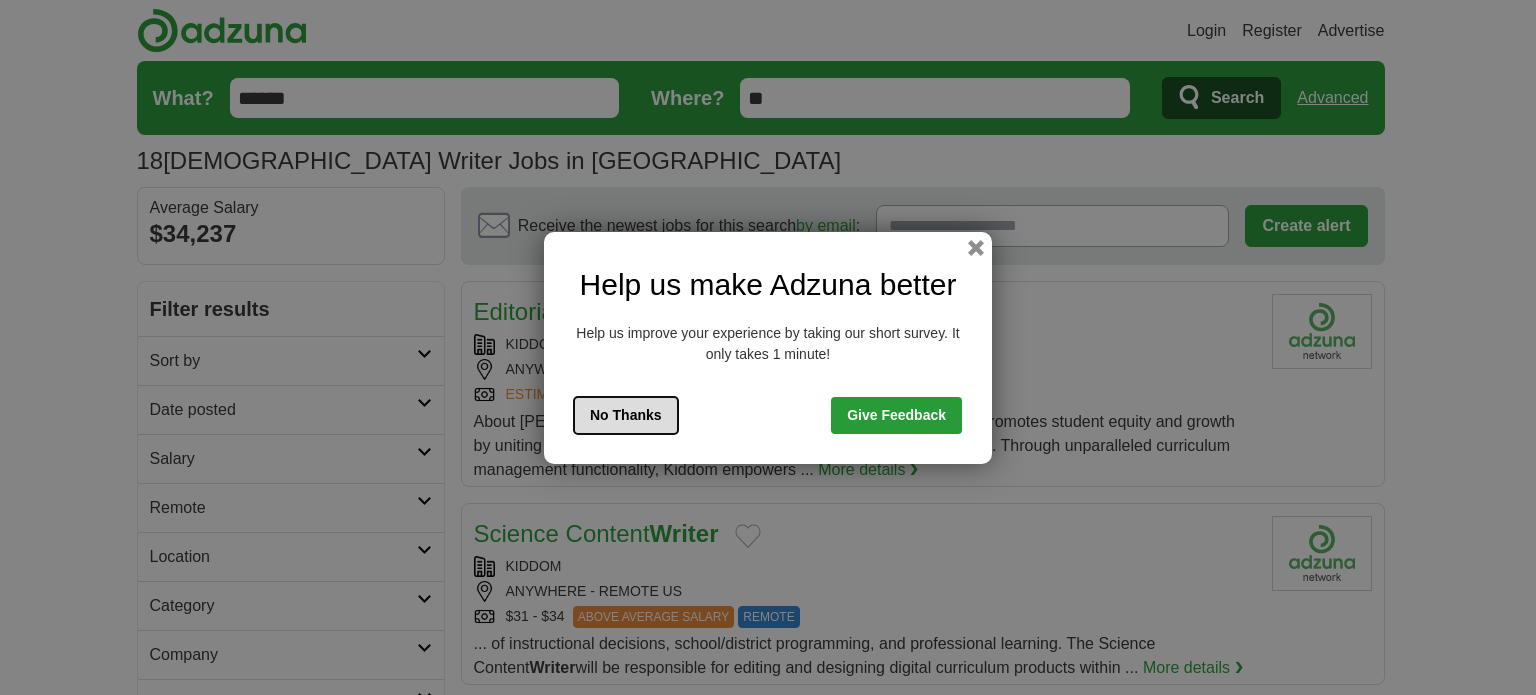 click on "No Thanks" at bounding box center (626, 415) 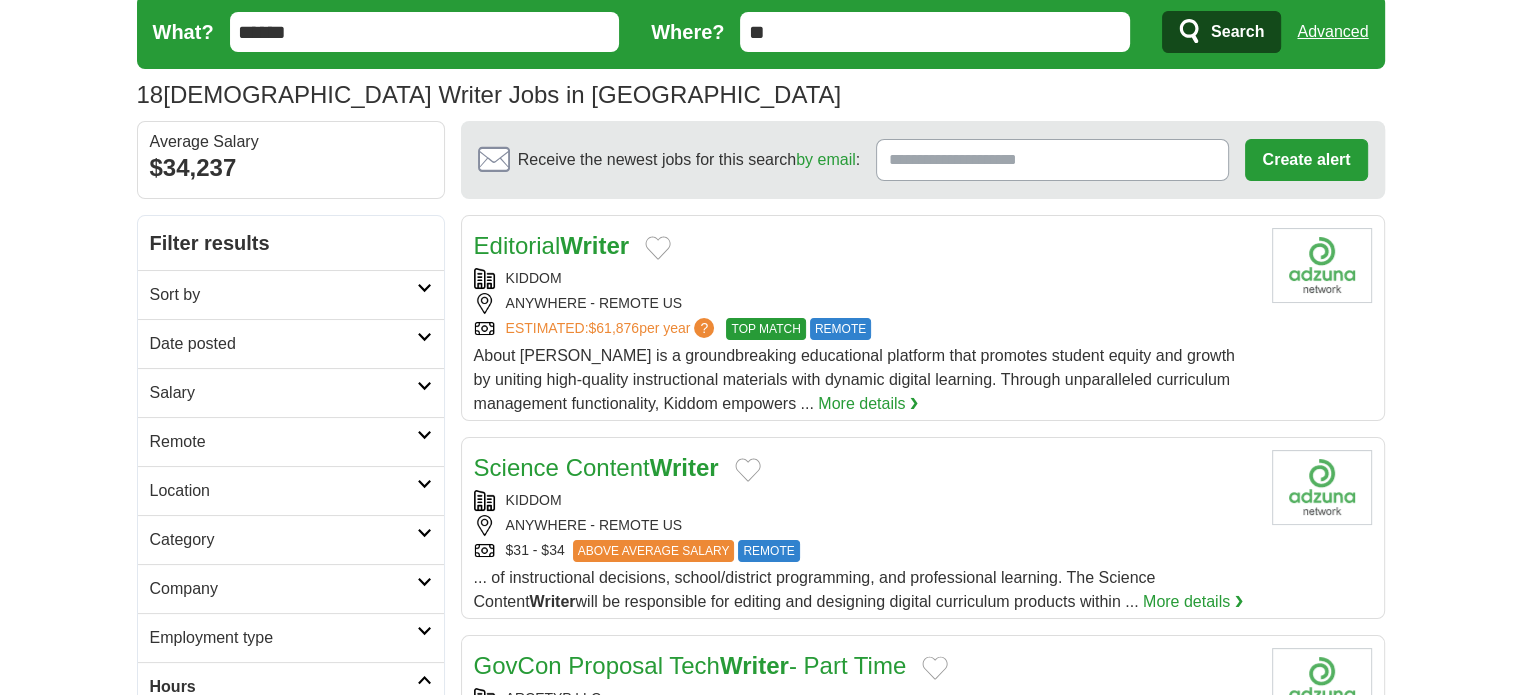 scroll, scrollTop: 100, scrollLeft: 0, axis: vertical 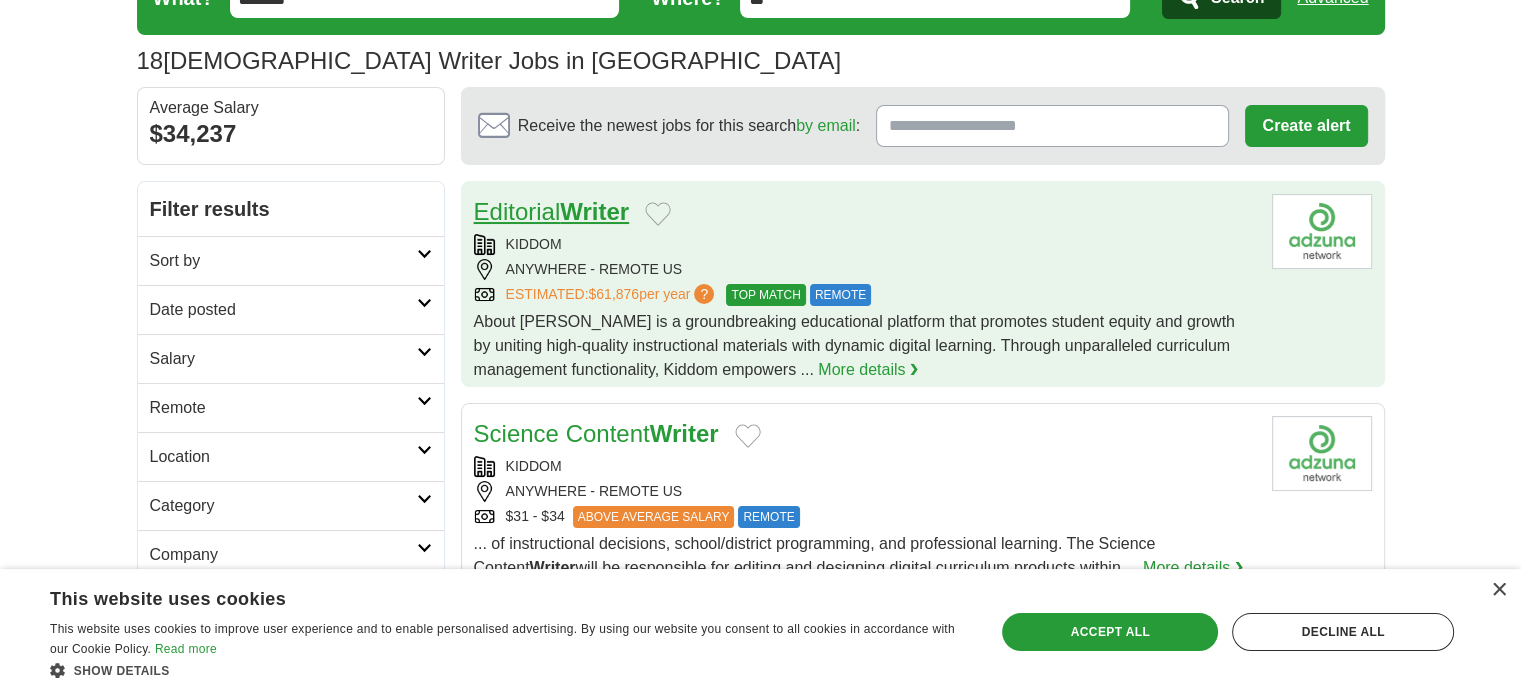 click on "Editorial  Writer" at bounding box center [552, 211] 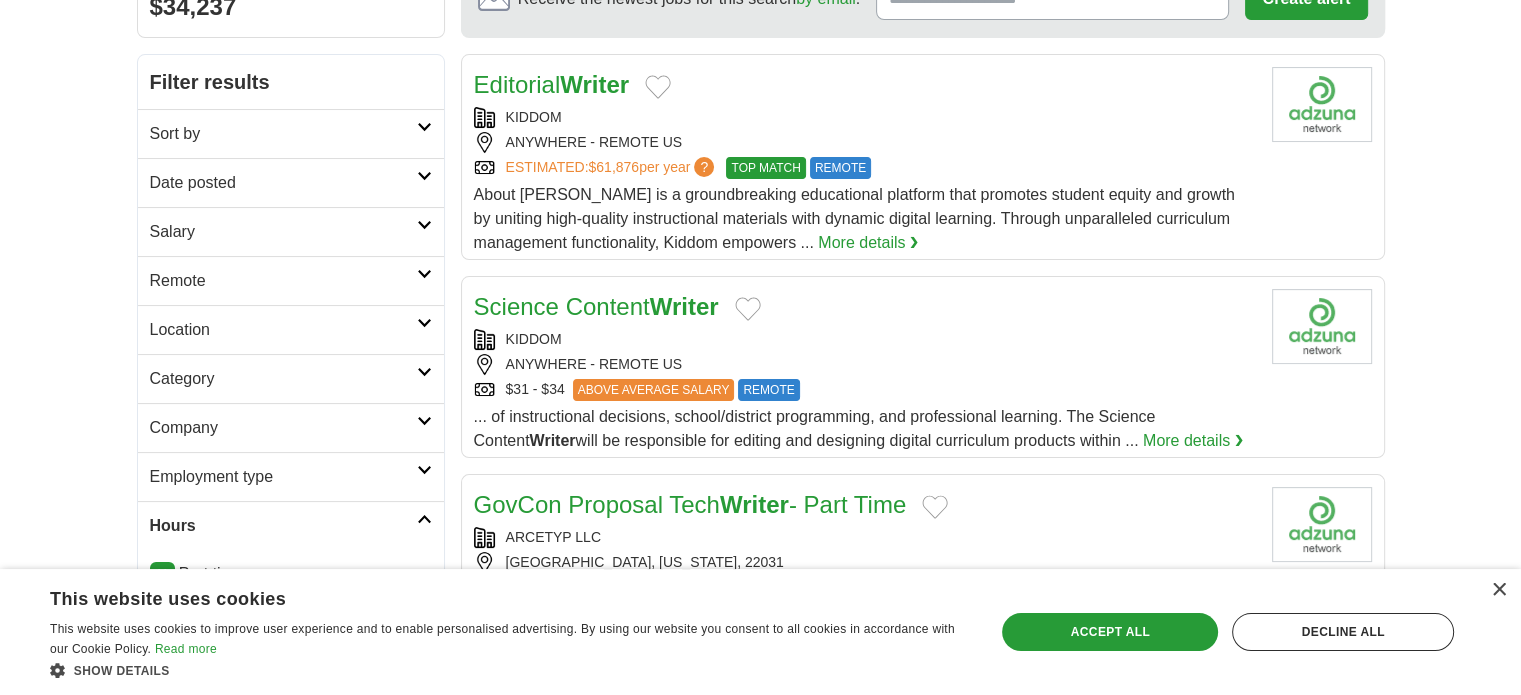 scroll, scrollTop: 400, scrollLeft: 0, axis: vertical 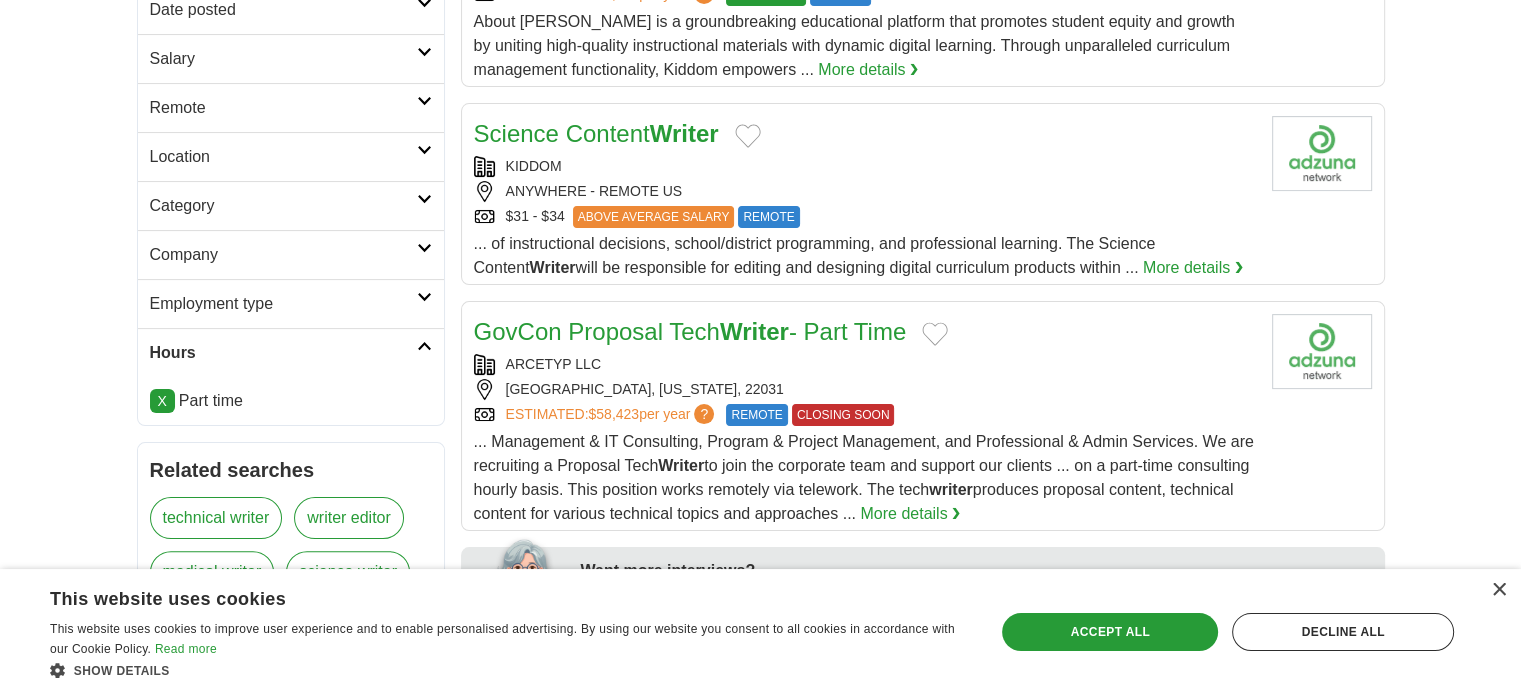 click on "Employment type" at bounding box center (291, 303) 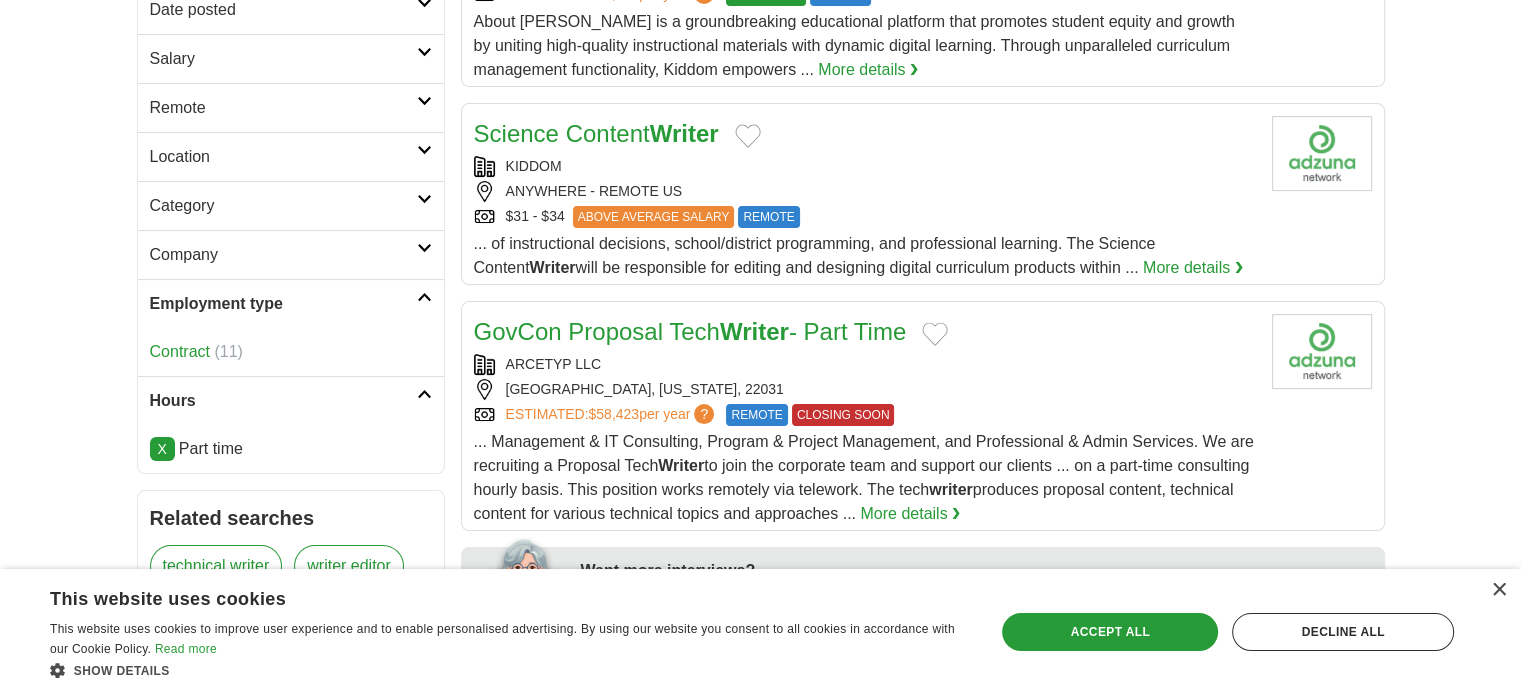 click on "Employment type" at bounding box center [291, 303] 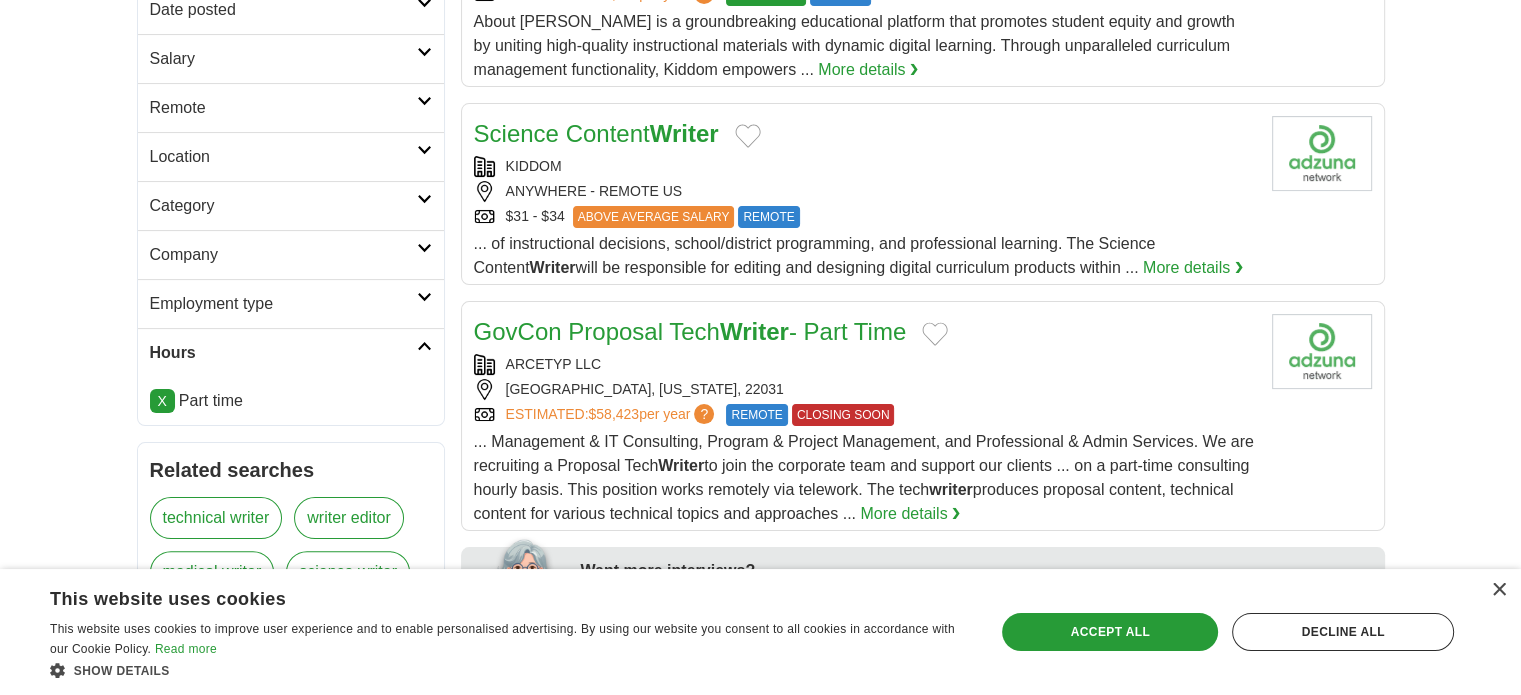 click on "Category" at bounding box center [291, 205] 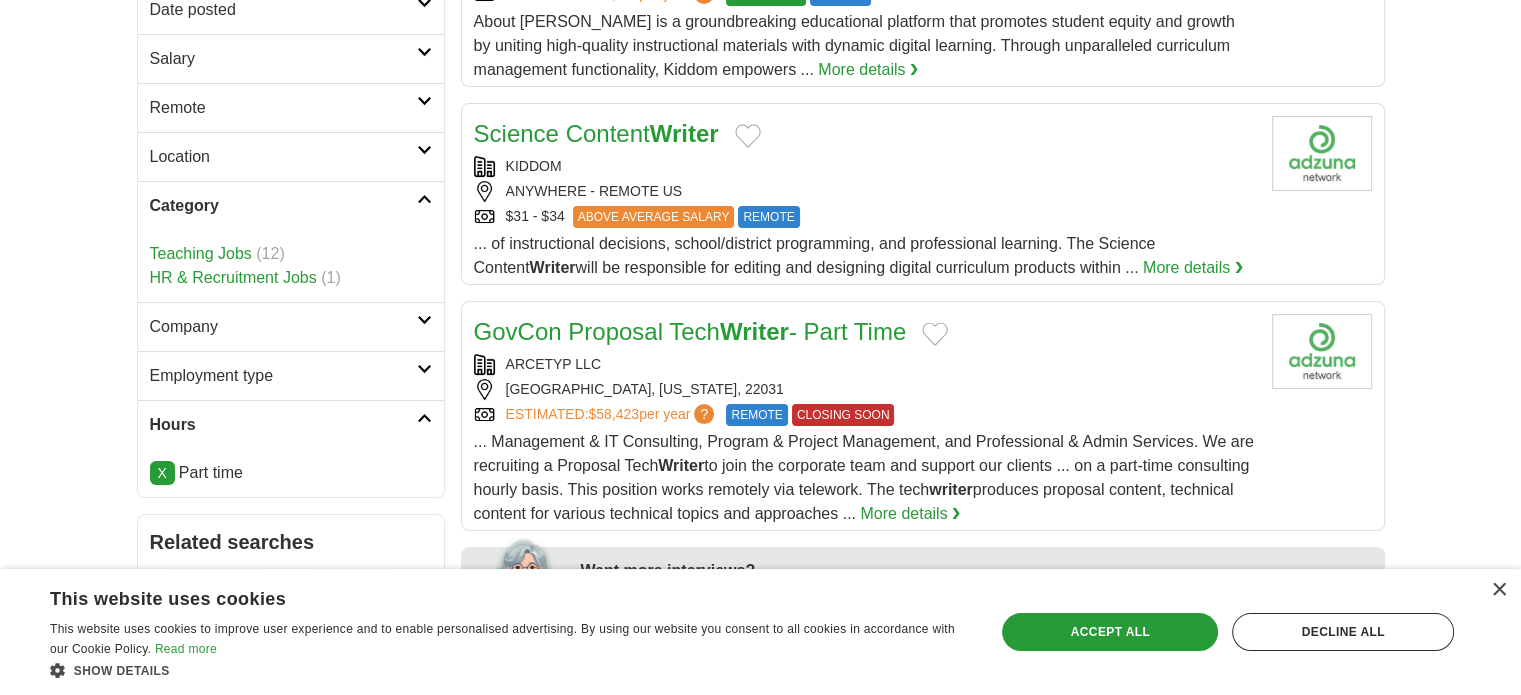 click on "Category" at bounding box center [283, 206] 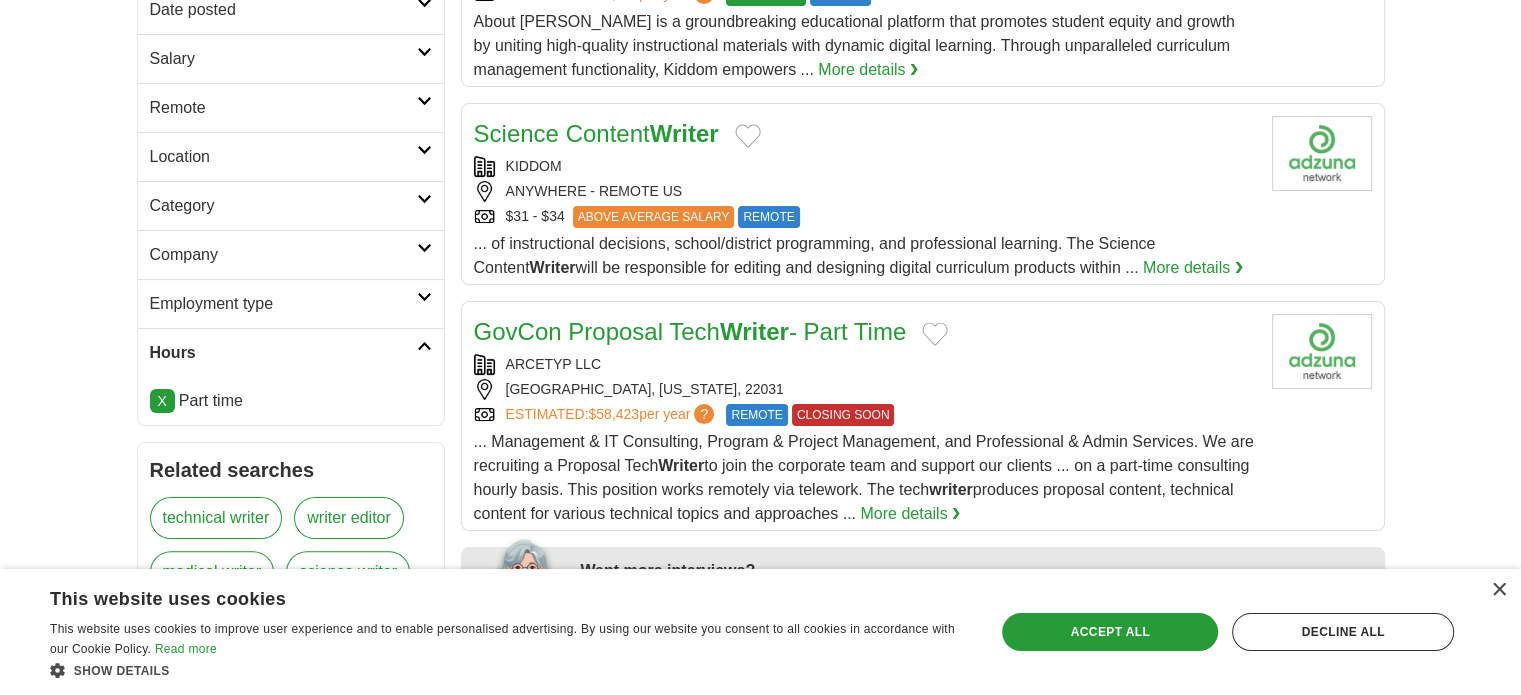 click on "Remote" at bounding box center (283, 108) 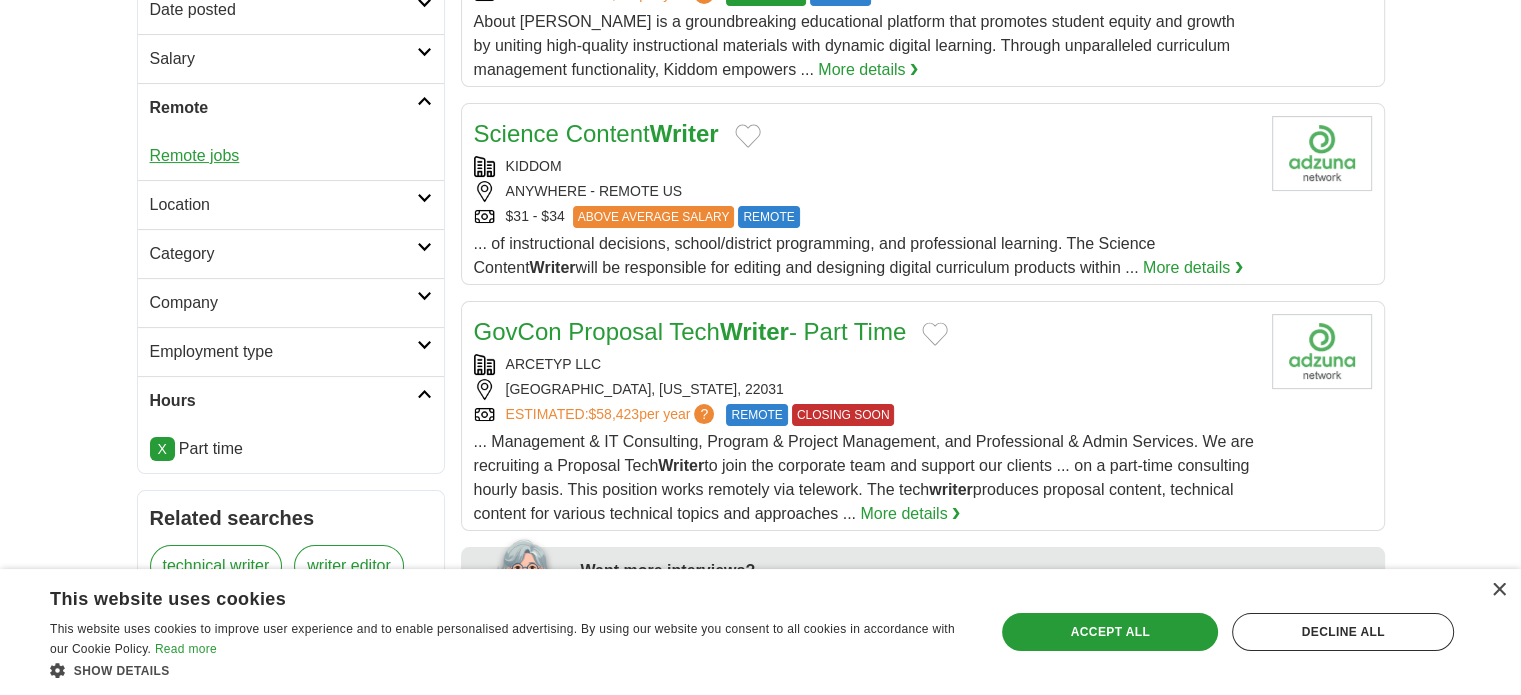 click on "Remote jobs" at bounding box center (195, 155) 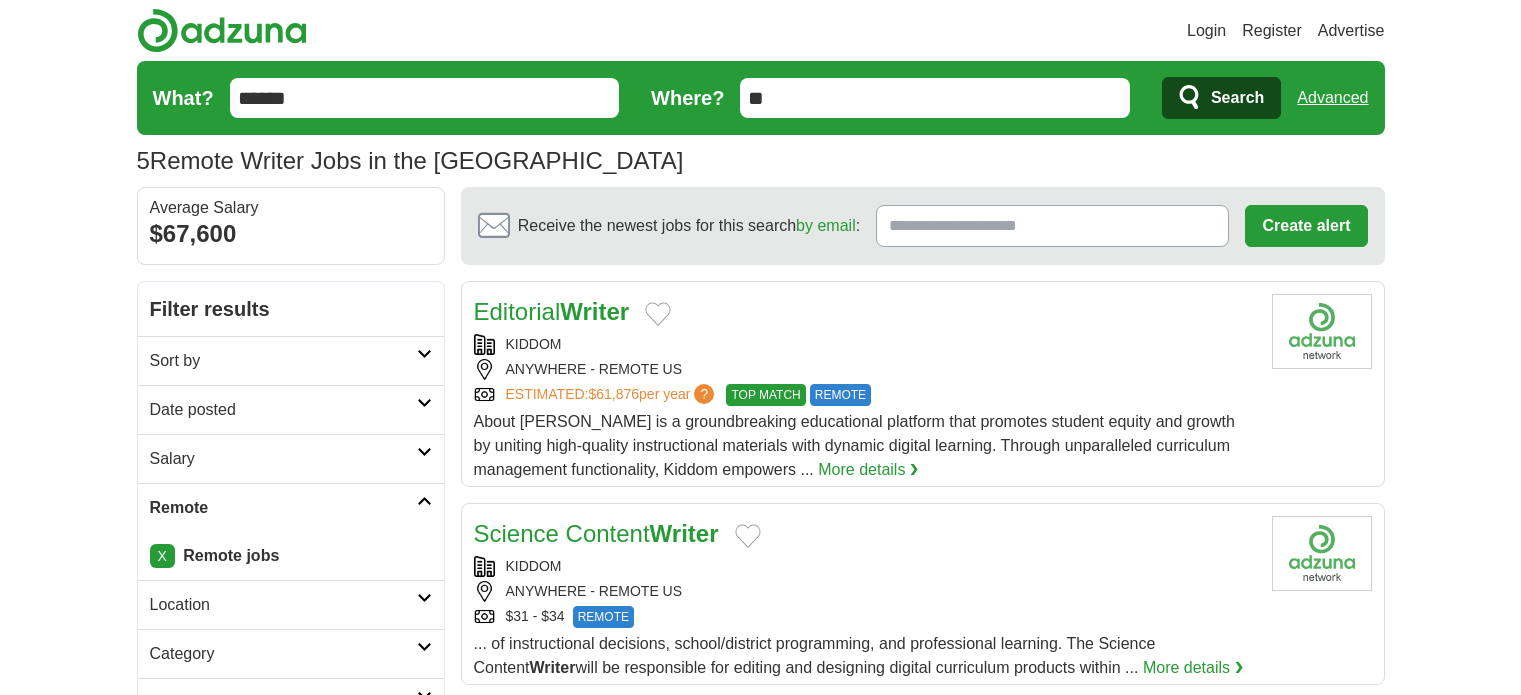 scroll, scrollTop: 0, scrollLeft: 0, axis: both 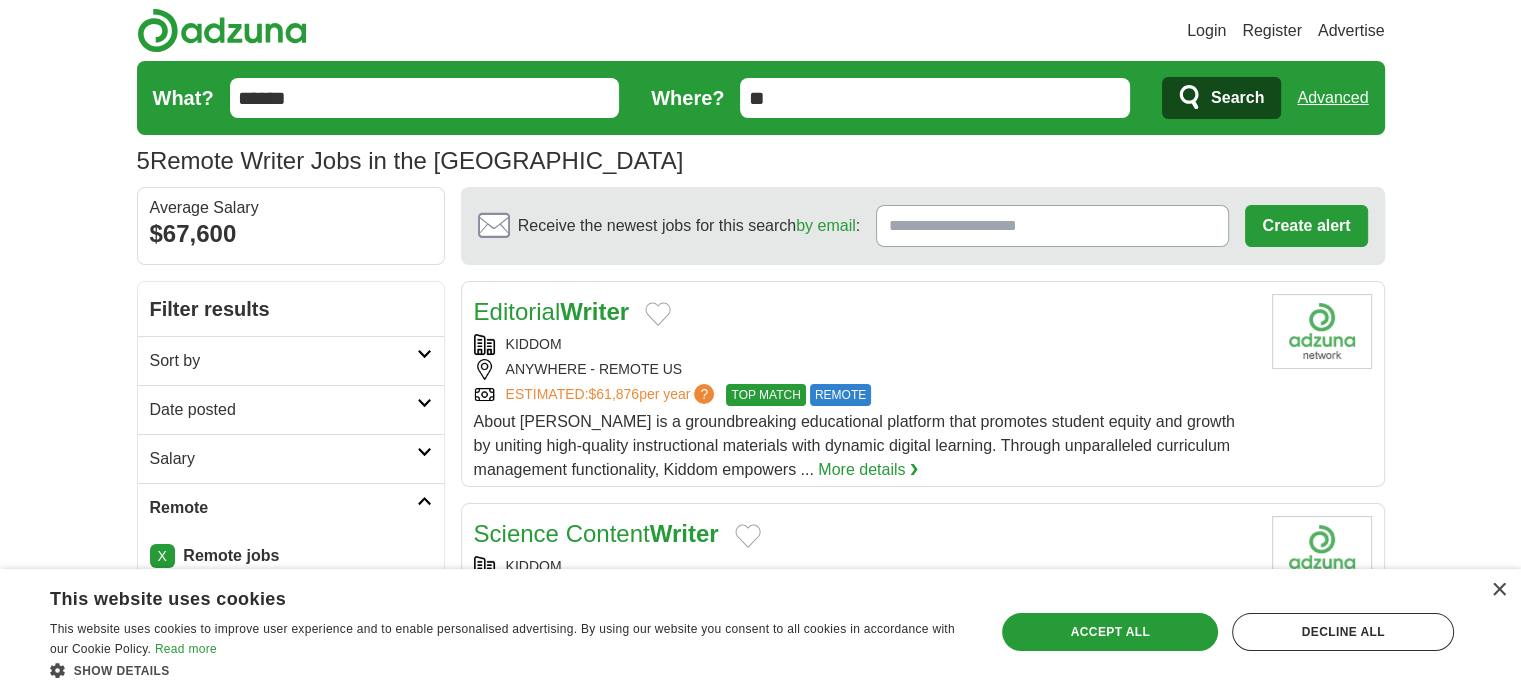 click on "******" at bounding box center (425, 98) 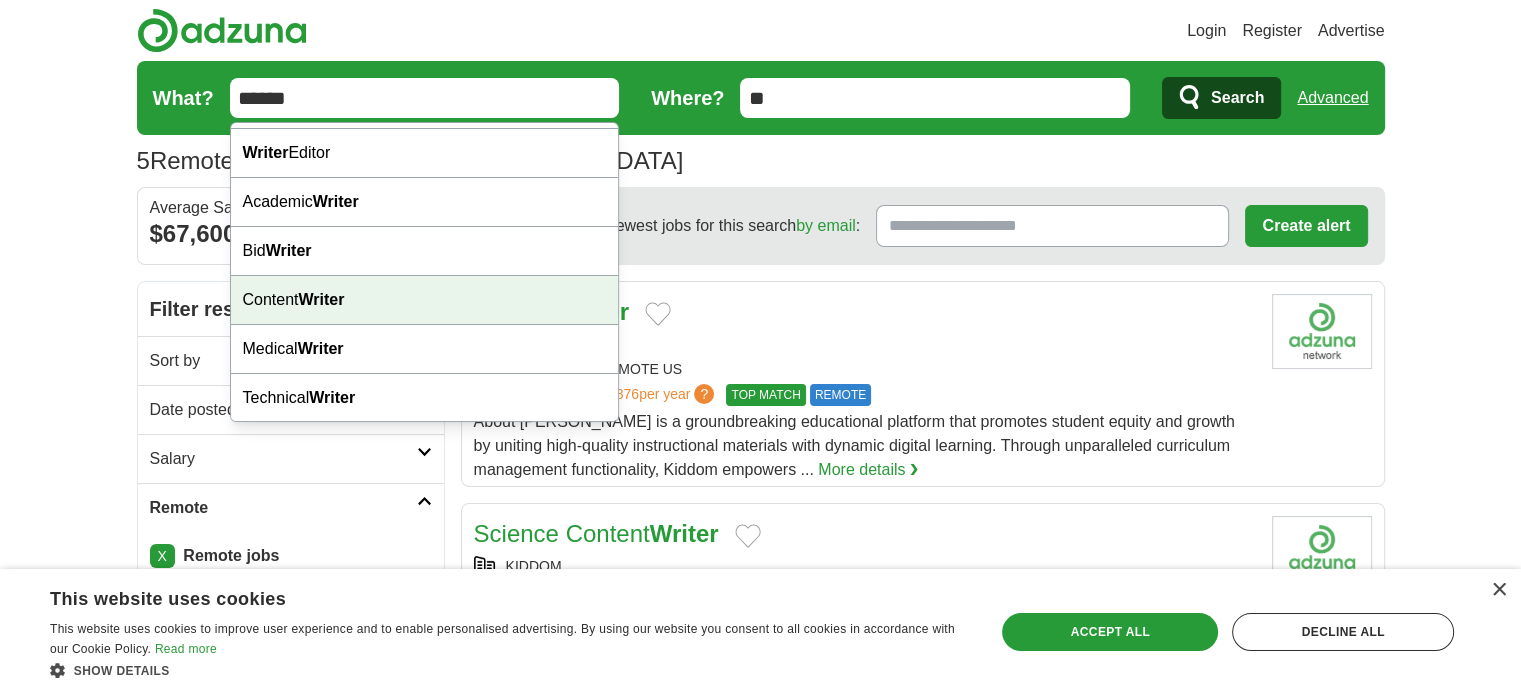 scroll, scrollTop: 0, scrollLeft: 0, axis: both 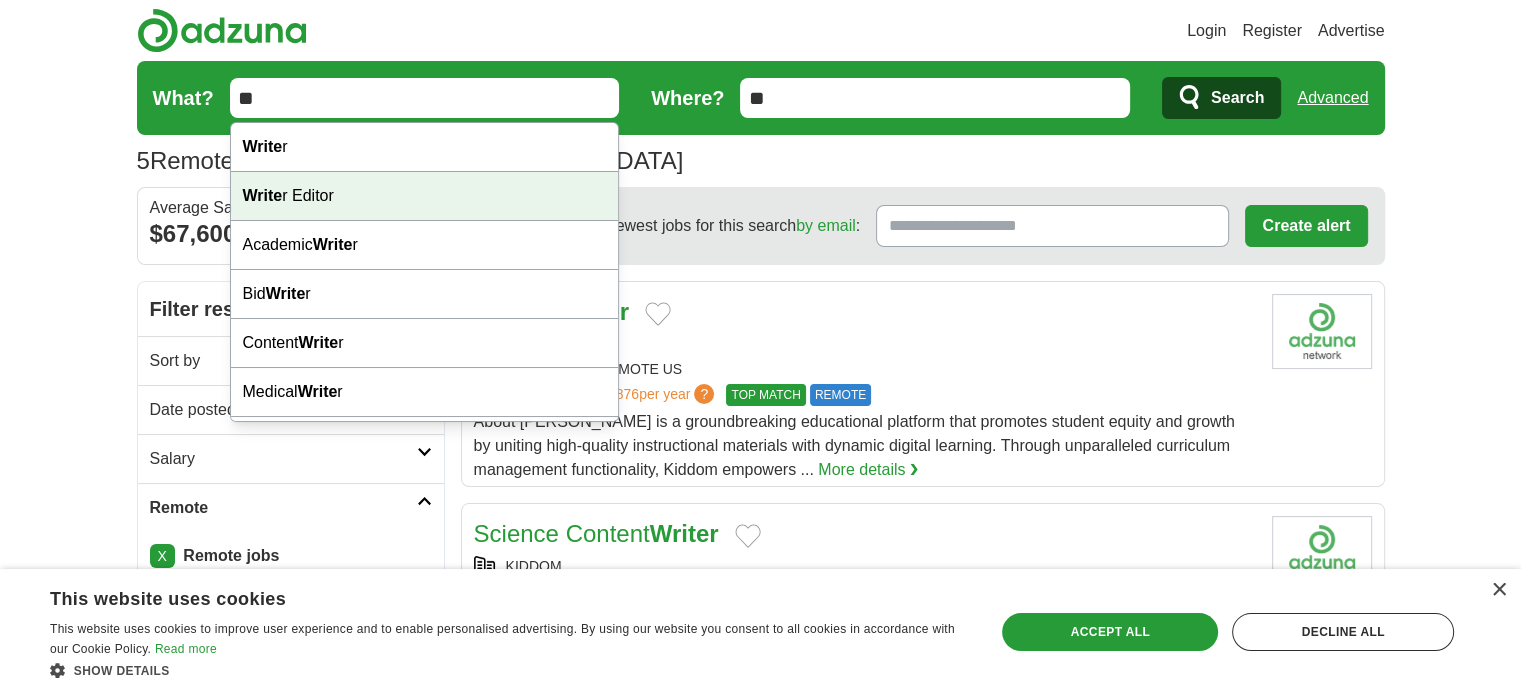 type on "*" 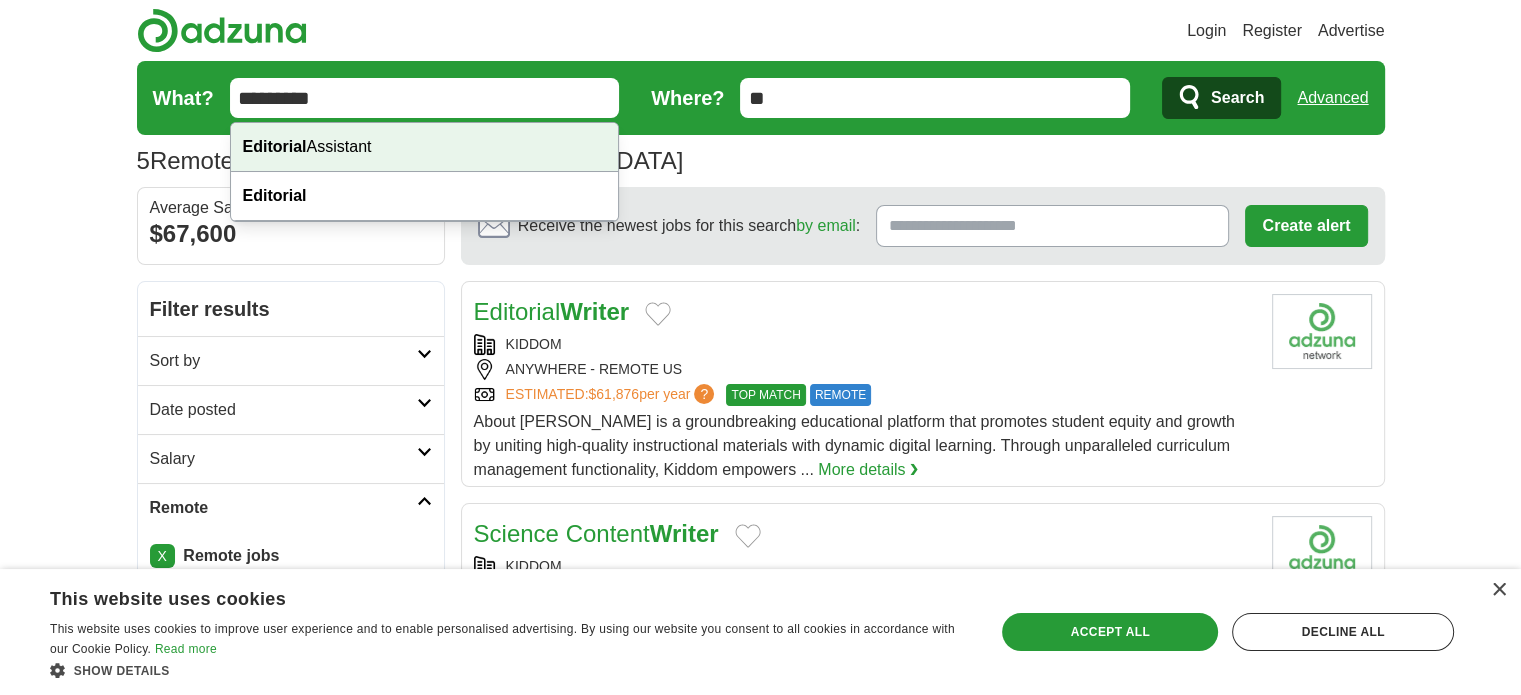 click on "Editorial  Assistant" at bounding box center [425, 147] 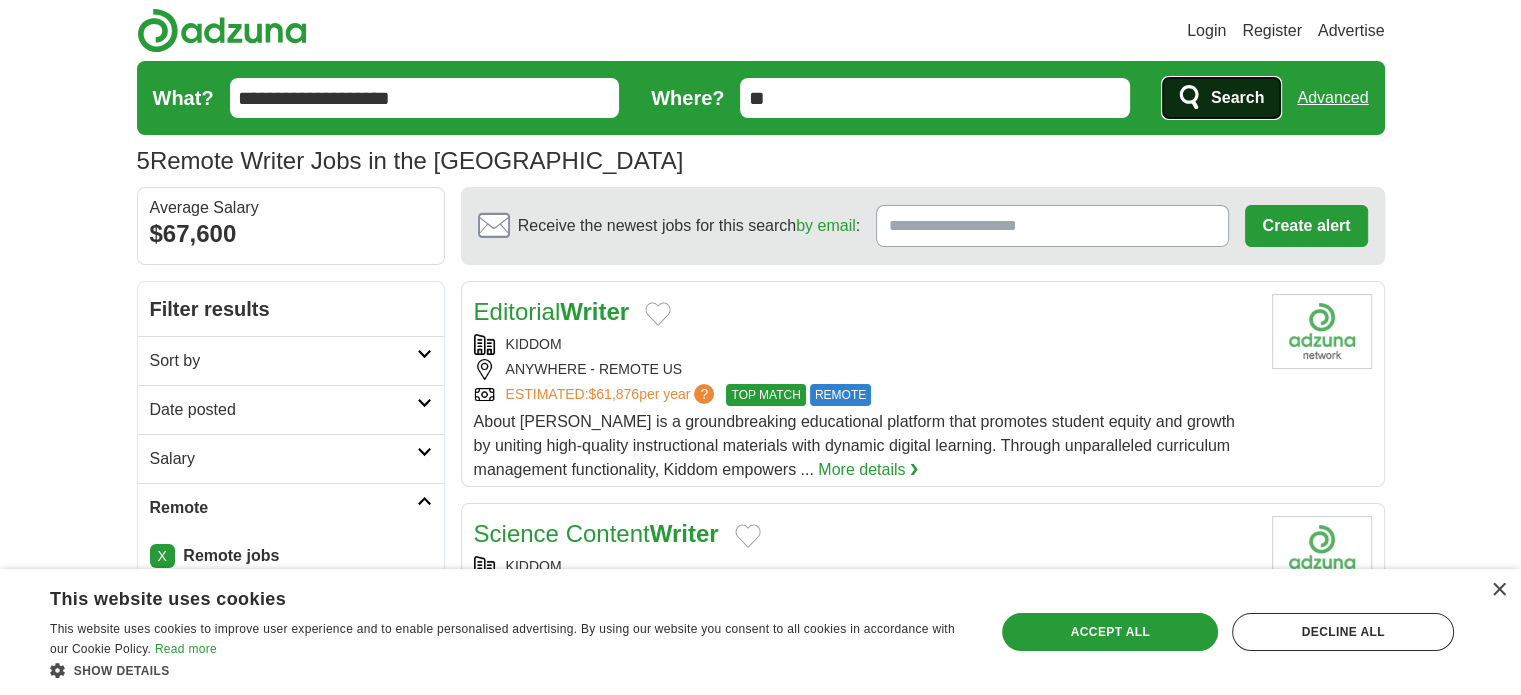 click on "Search" at bounding box center [1237, 98] 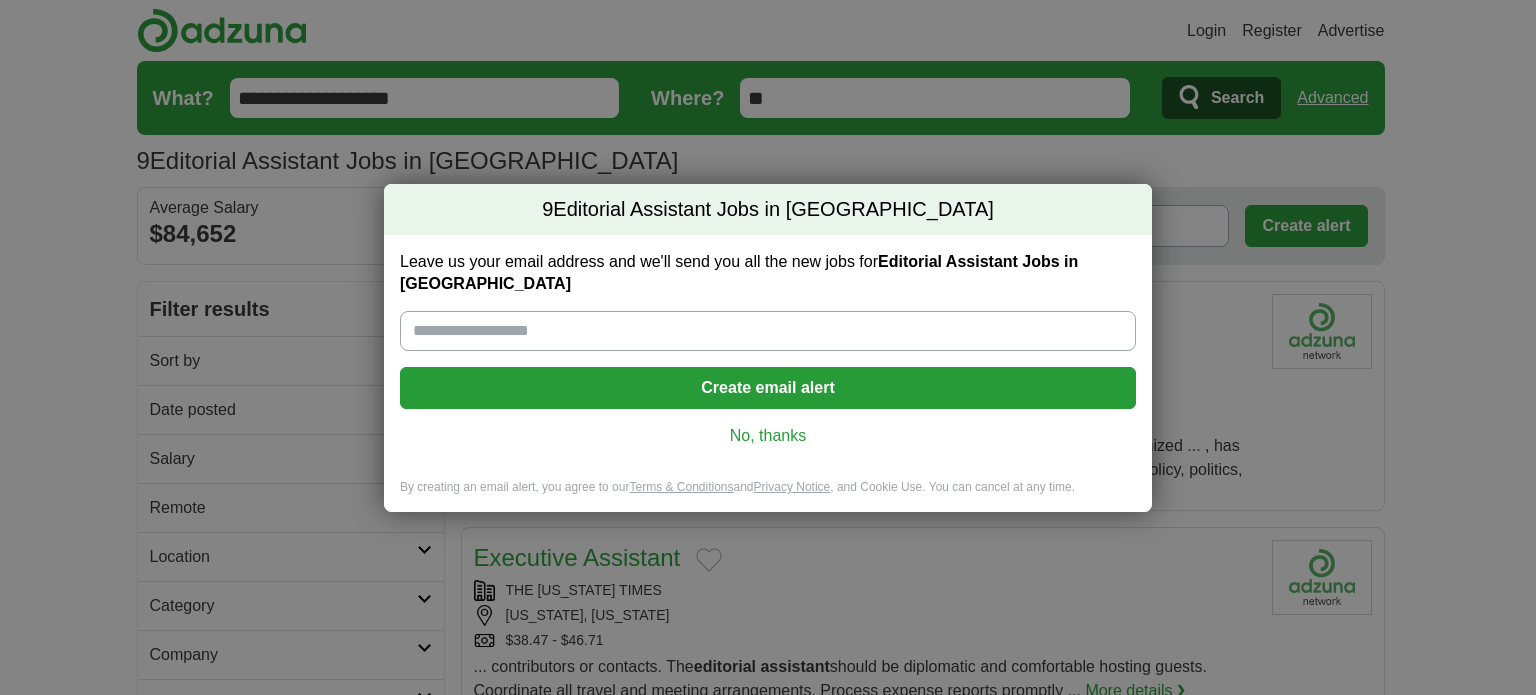 scroll, scrollTop: 0, scrollLeft: 0, axis: both 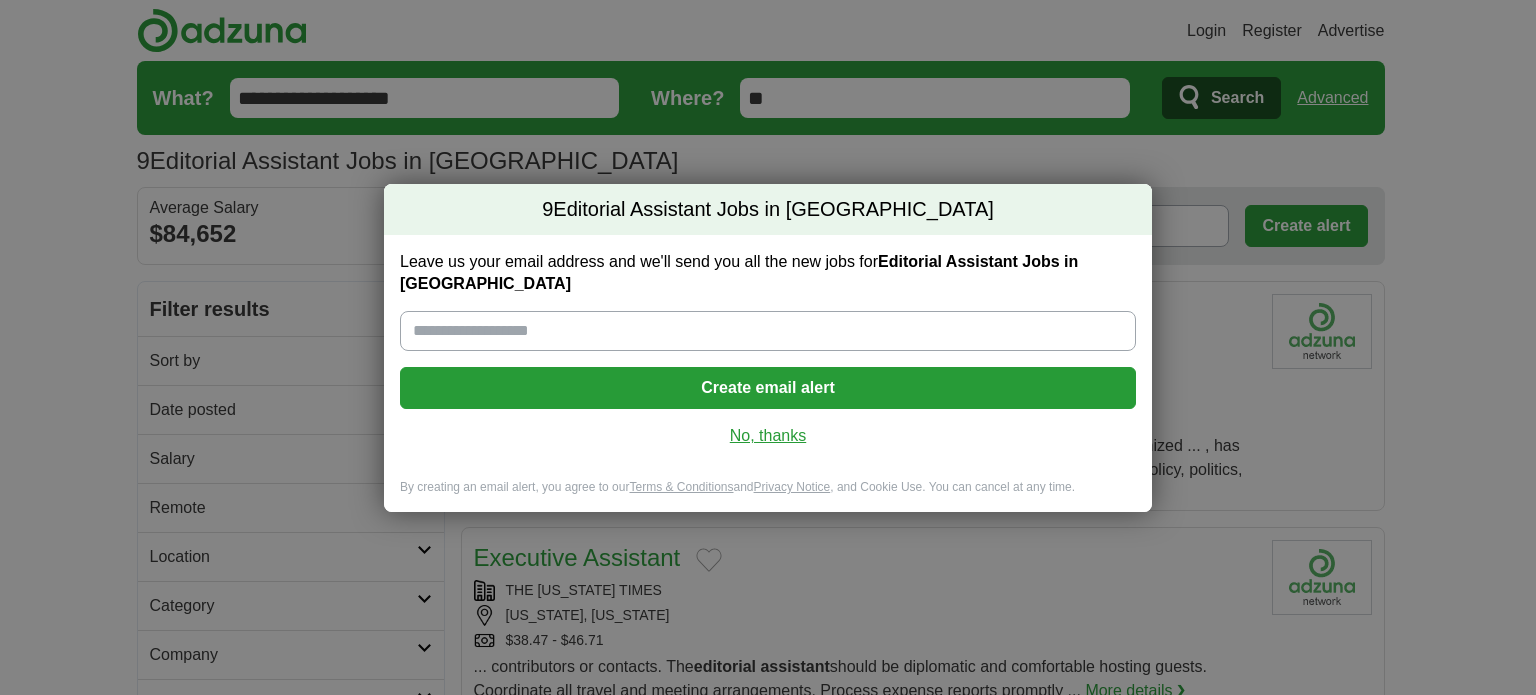 click on "No, thanks" at bounding box center [768, 436] 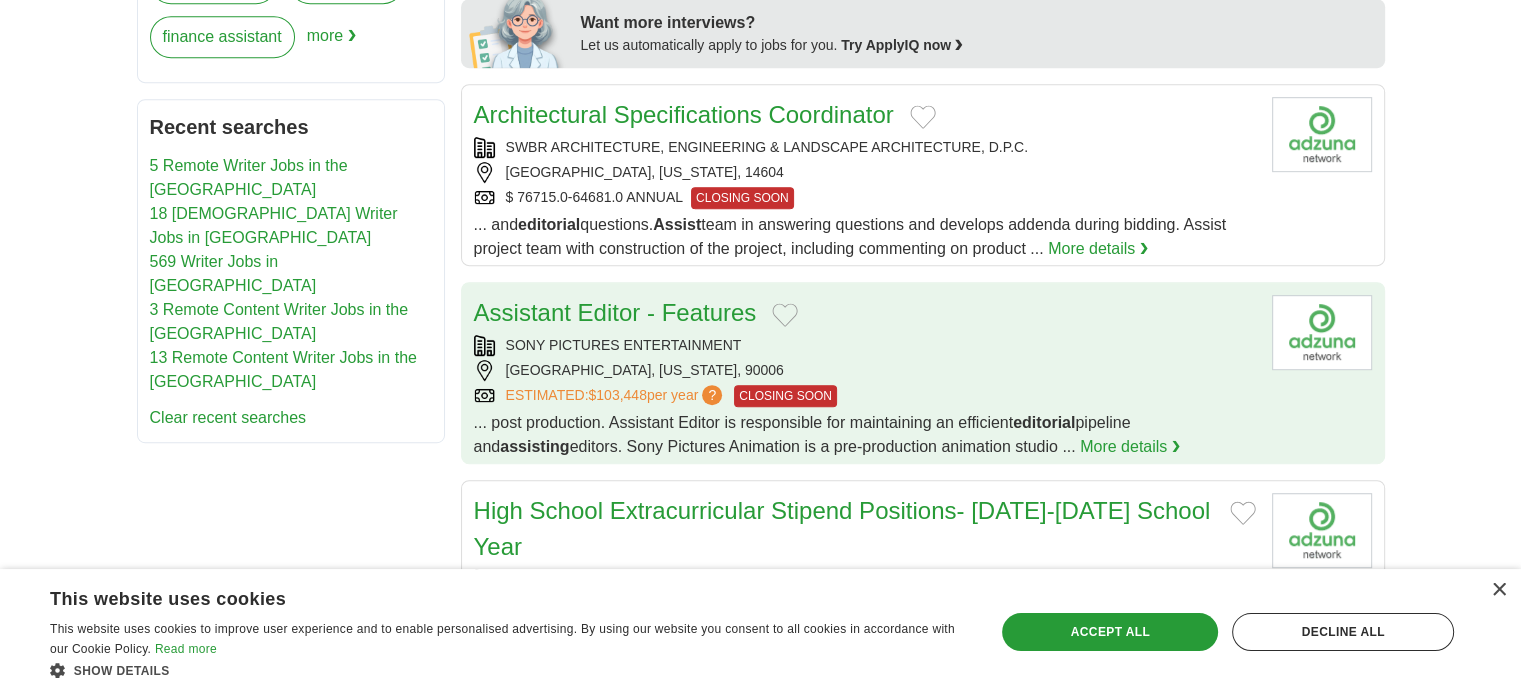 scroll, scrollTop: 1000, scrollLeft: 0, axis: vertical 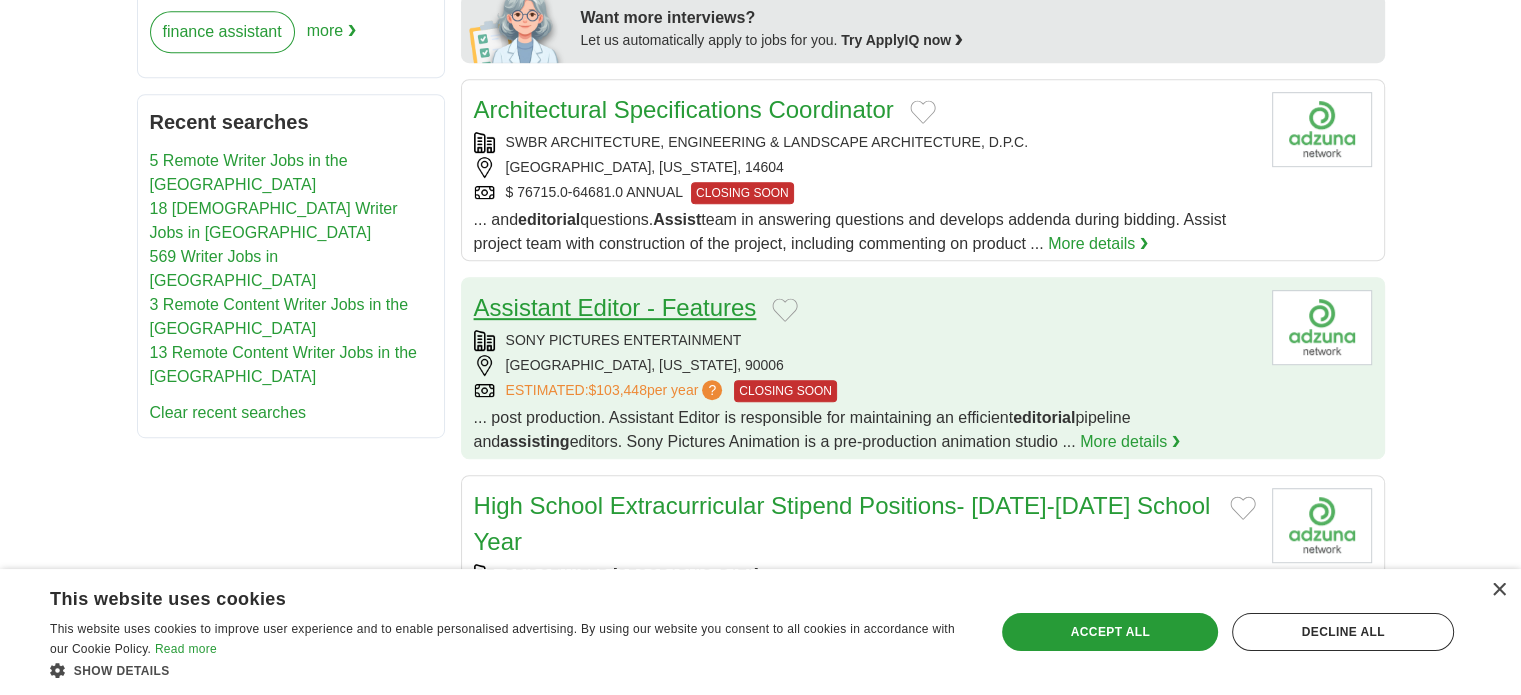 click on "Assistant Editor - Features" at bounding box center [615, 307] 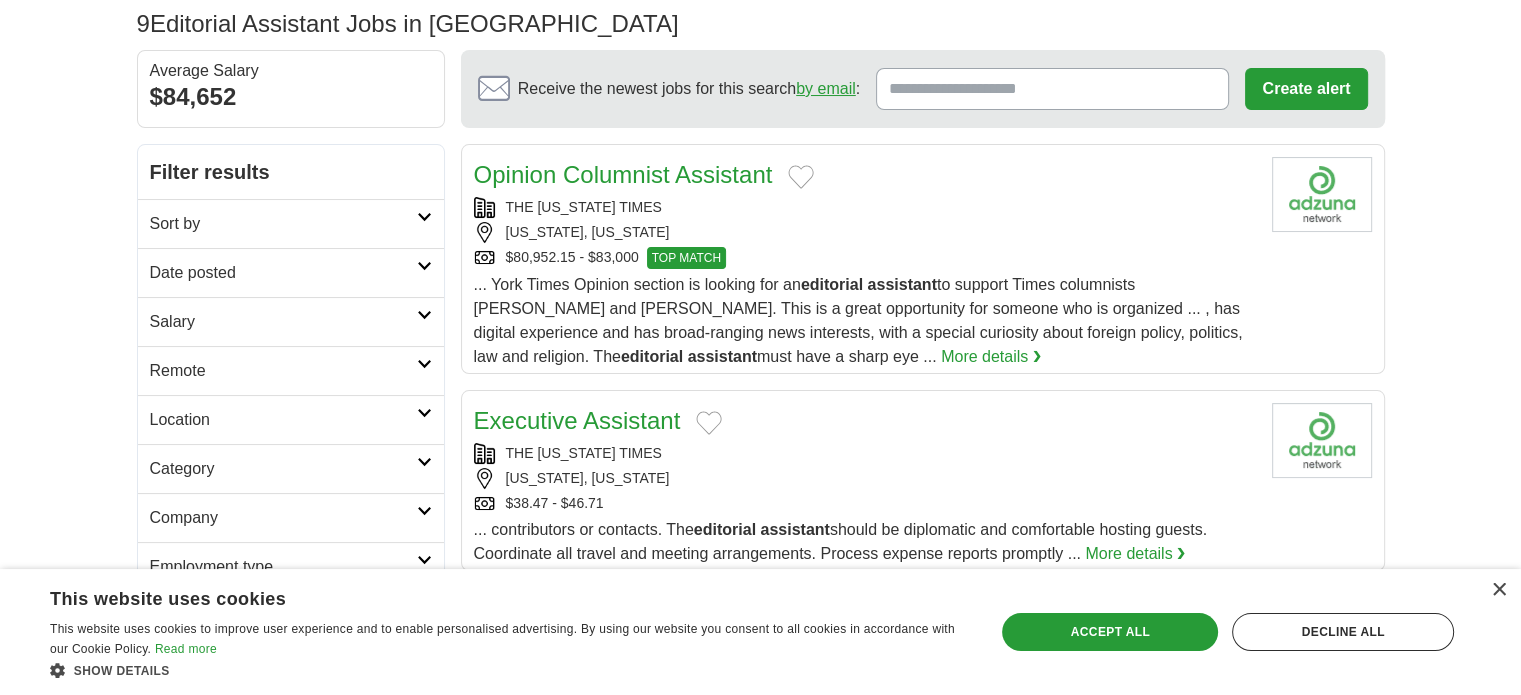scroll, scrollTop: 0, scrollLeft: 0, axis: both 